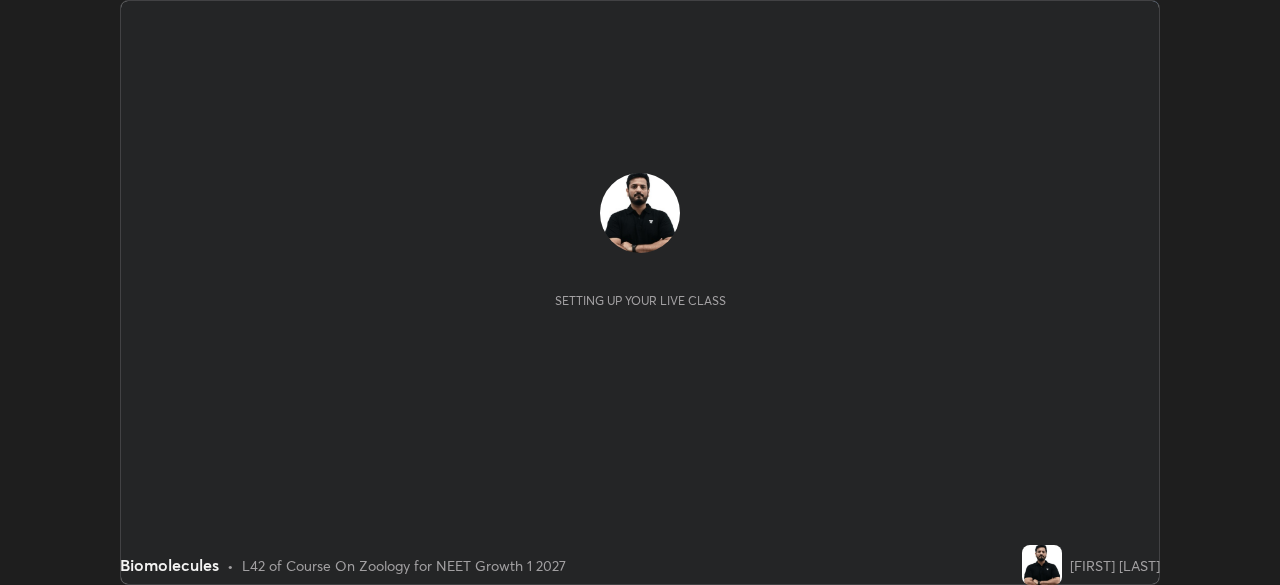 scroll, scrollTop: 0, scrollLeft: 0, axis: both 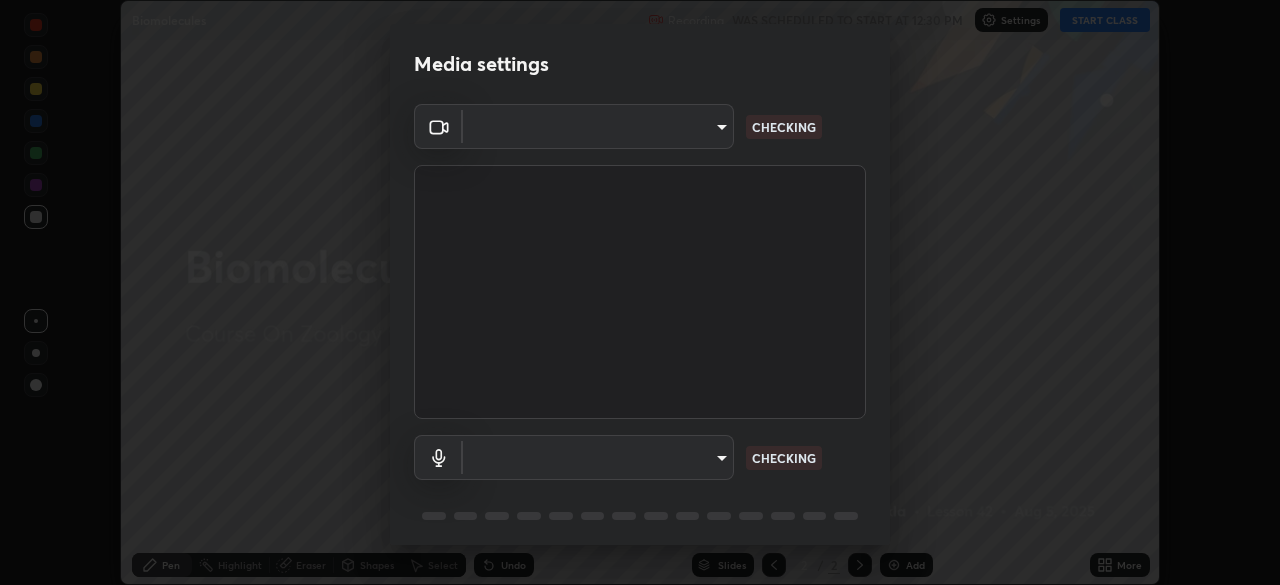 type on "1e49b53be58bf3658c32ba4c8e2538d2601885ca91182b01ba969948c87b8f29" 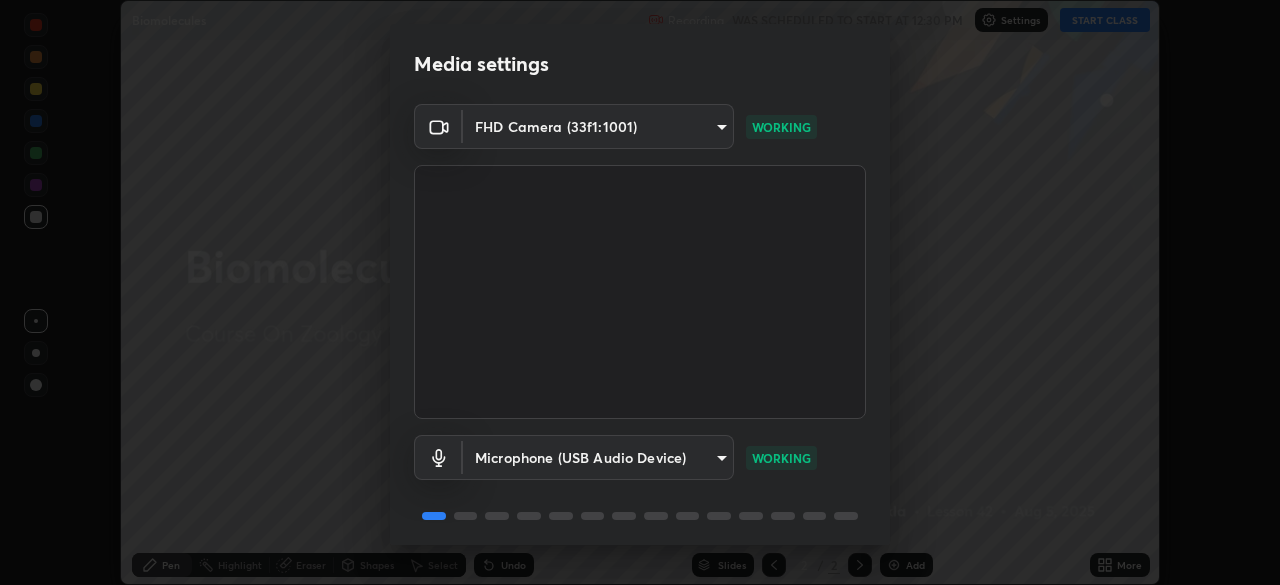 scroll, scrollTop: 71, scrollLeft: 0, axis: vertical 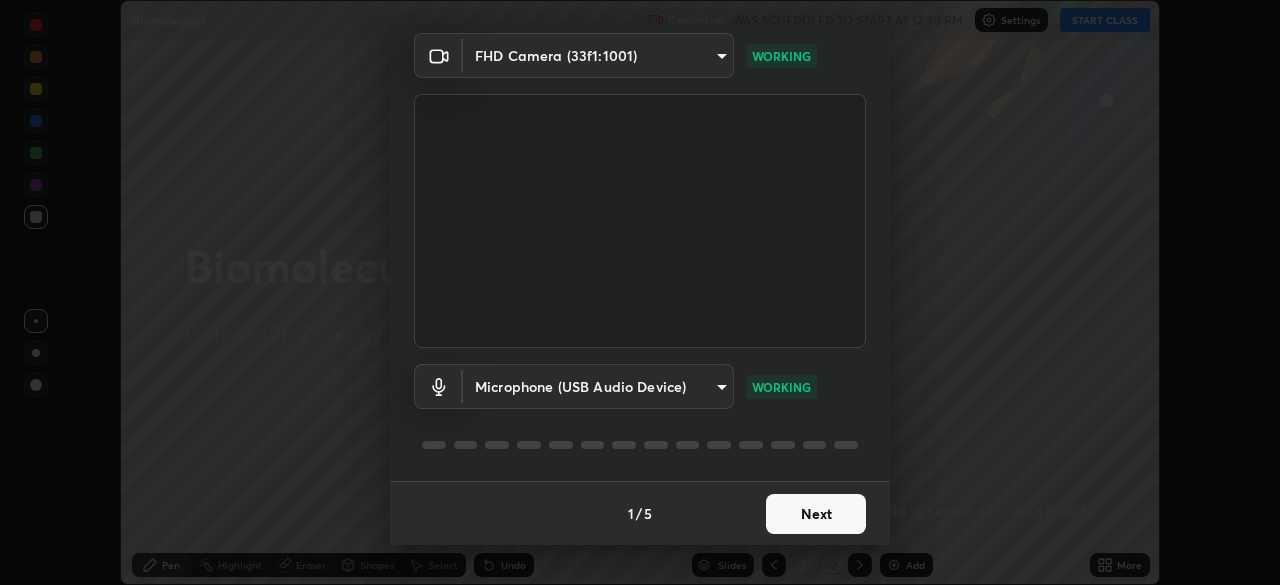 click on "Next" at bounding box center [816, 514] 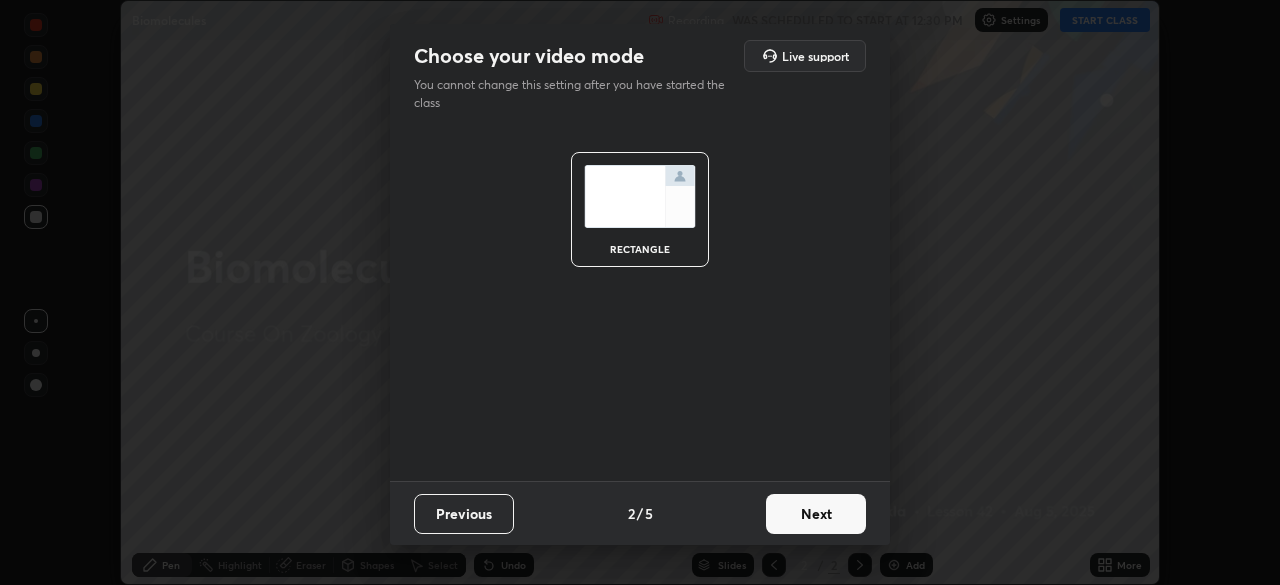 scroll, scrollTop: 0, scrollLeft: 0, axis: both 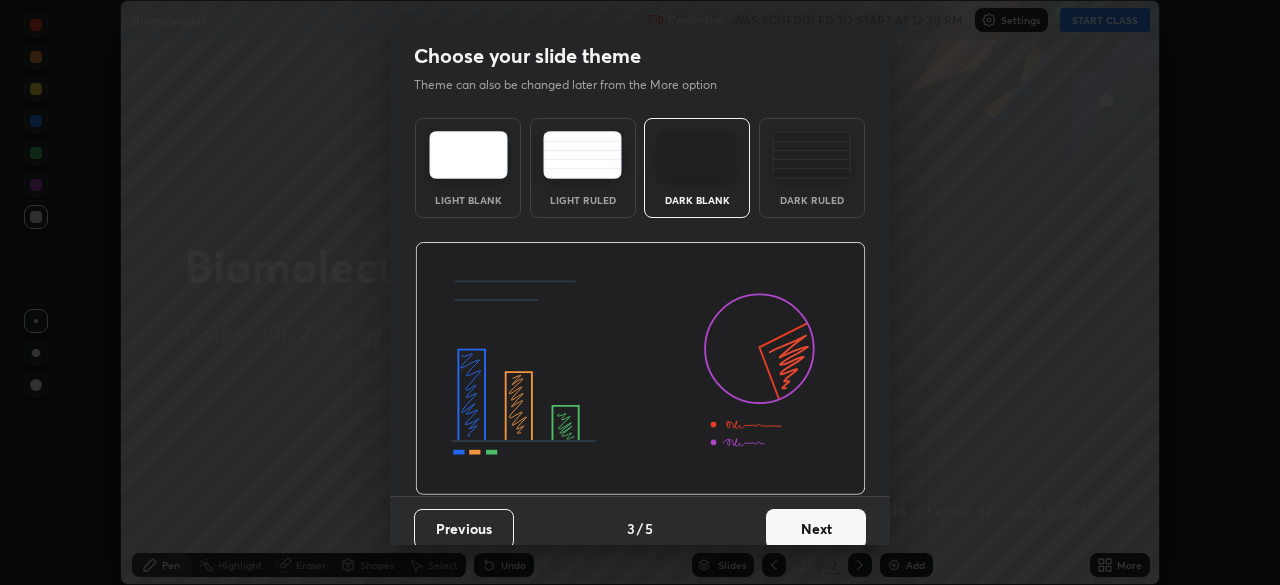 click on "Next" at bounding box center (816, 529) 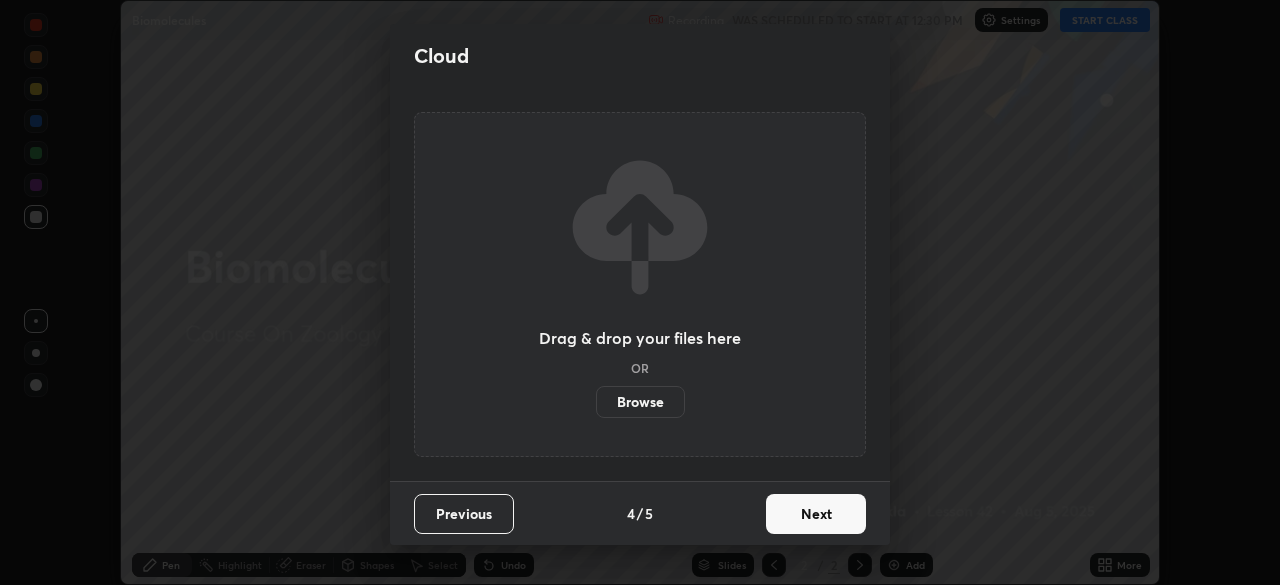 click on "Next" at bounding box center (816, 514) 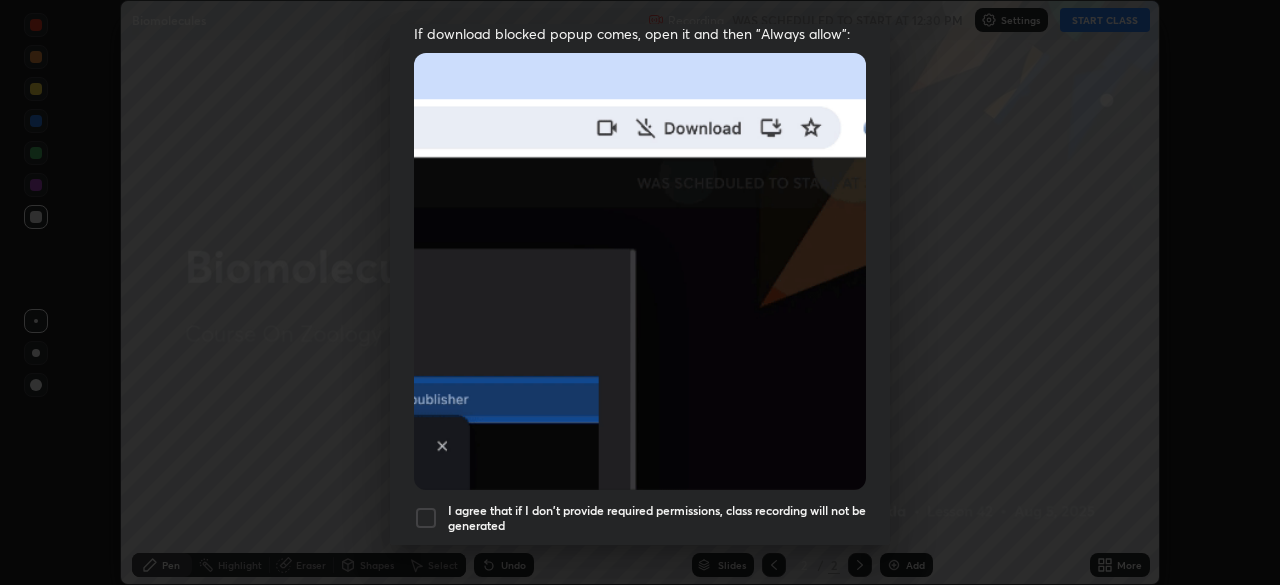 scroll, scrollTop: 422, scrollLeft: 0, axis: vertical 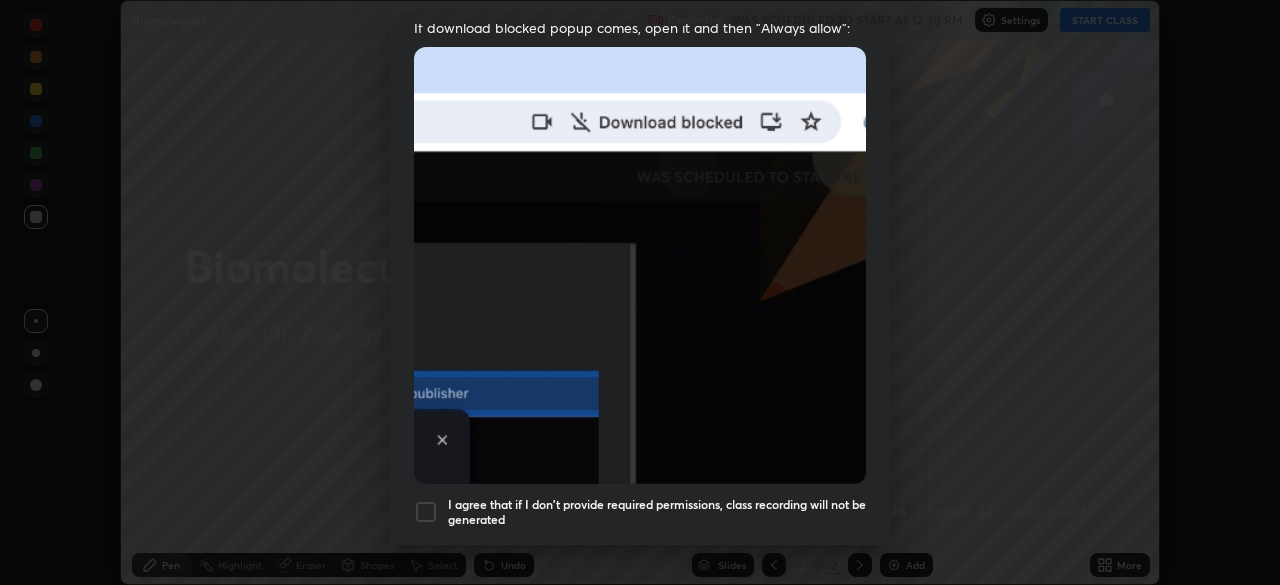 click at bounding box center (426, 512) 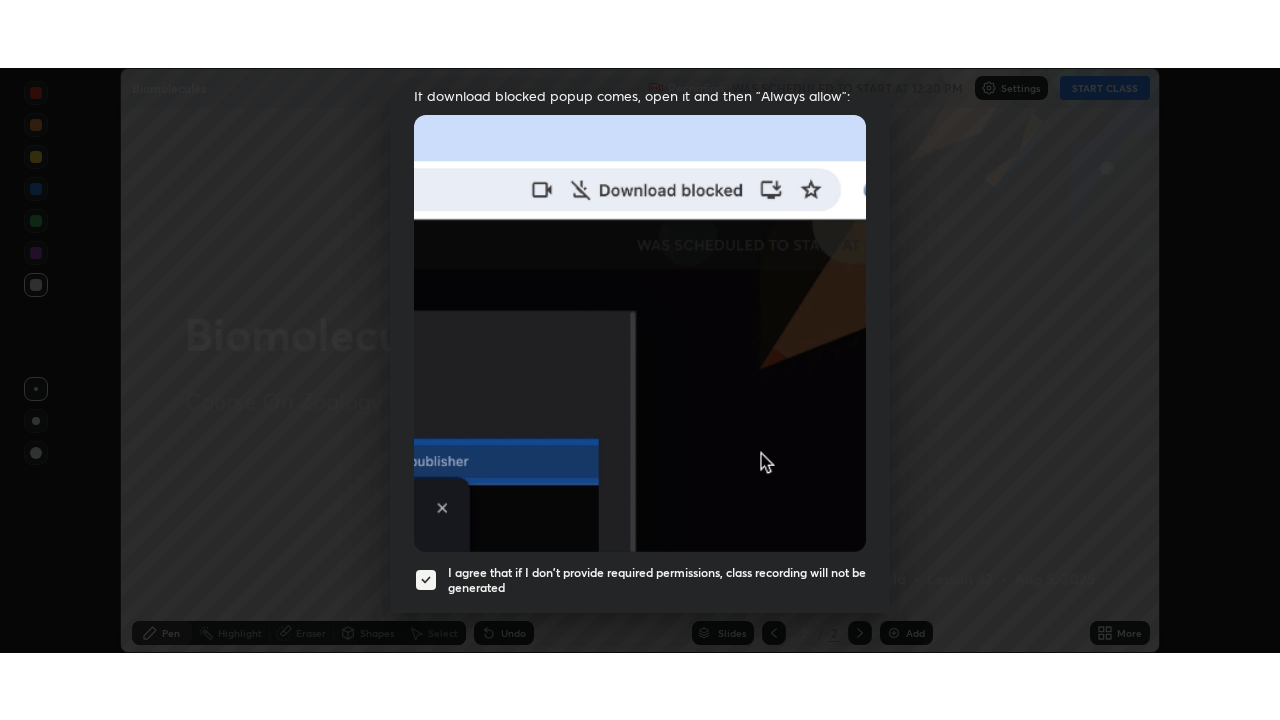 scroll, scrollTop: 479, scrollLeft: 0, axis: vertical 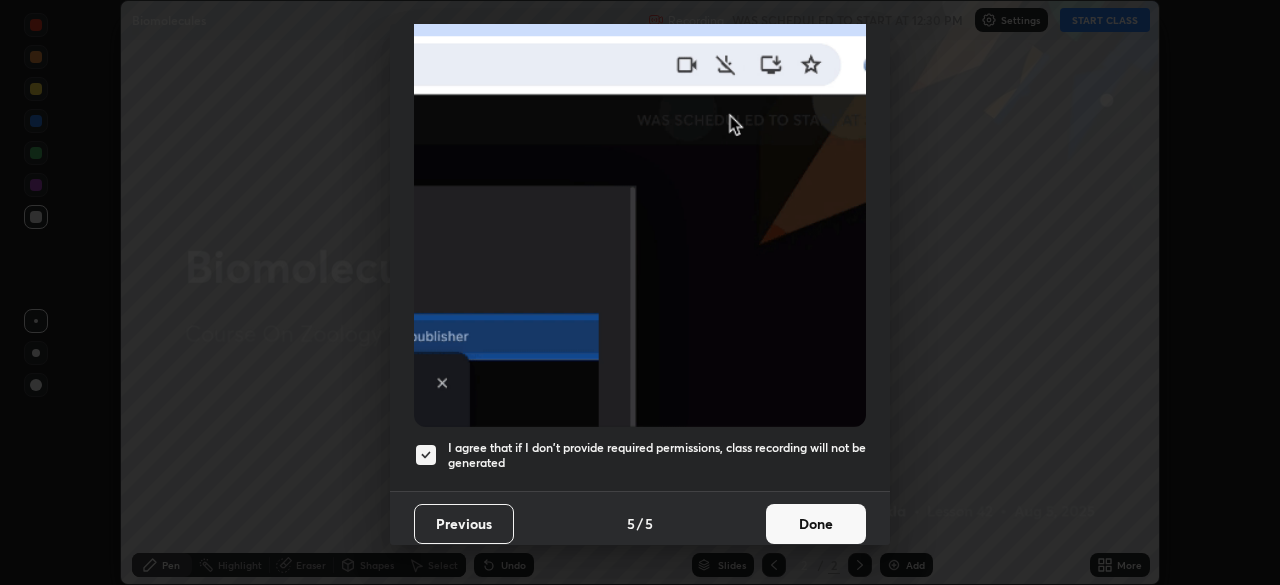 click on "Done" at bounding box center [816, 524] 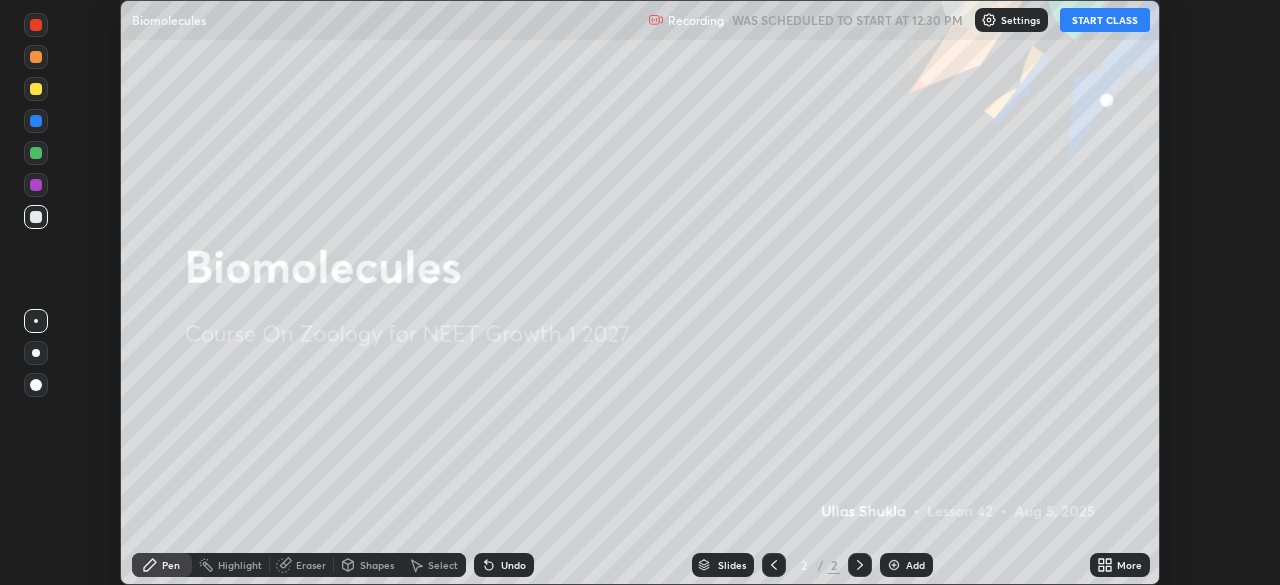 click on "START CLASS" at bounding box center (1105, 20) 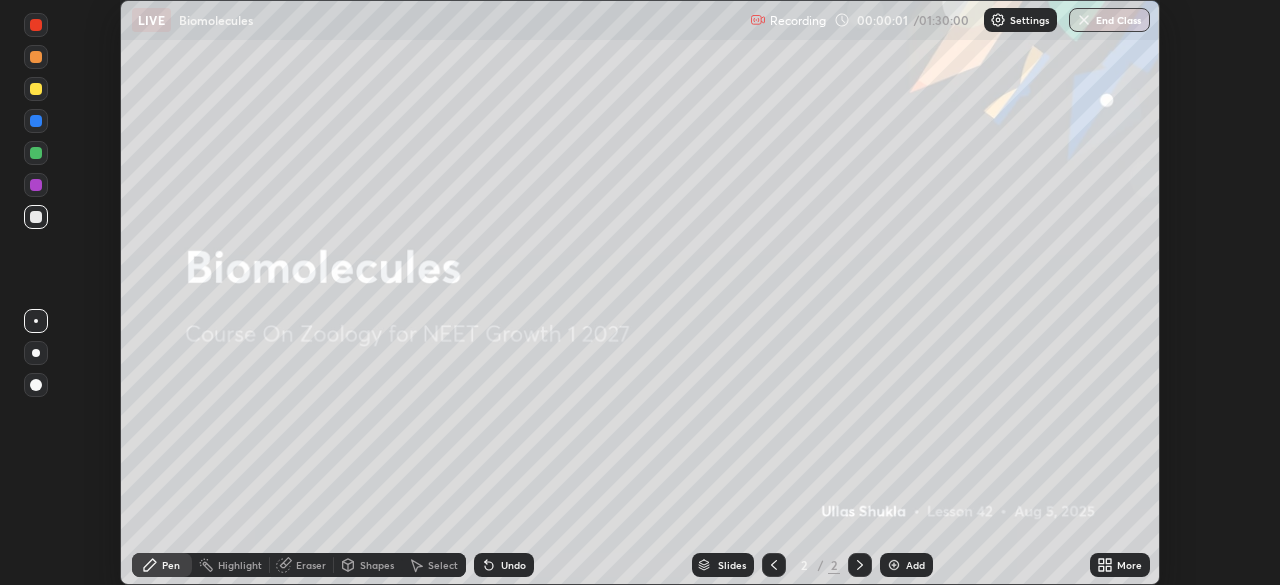 click 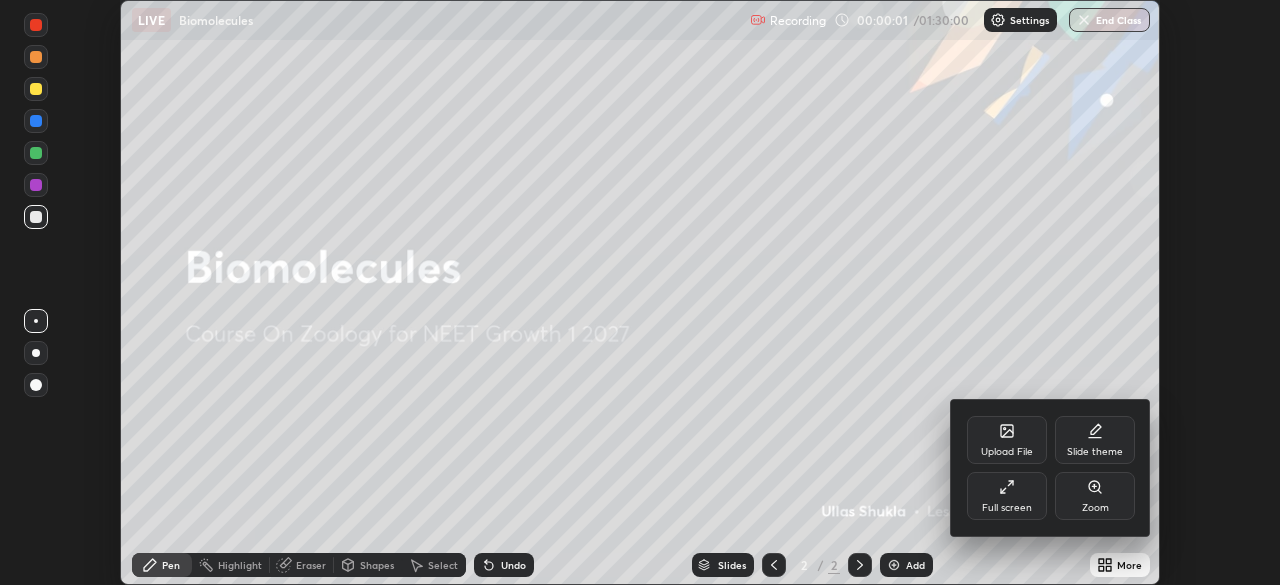 click 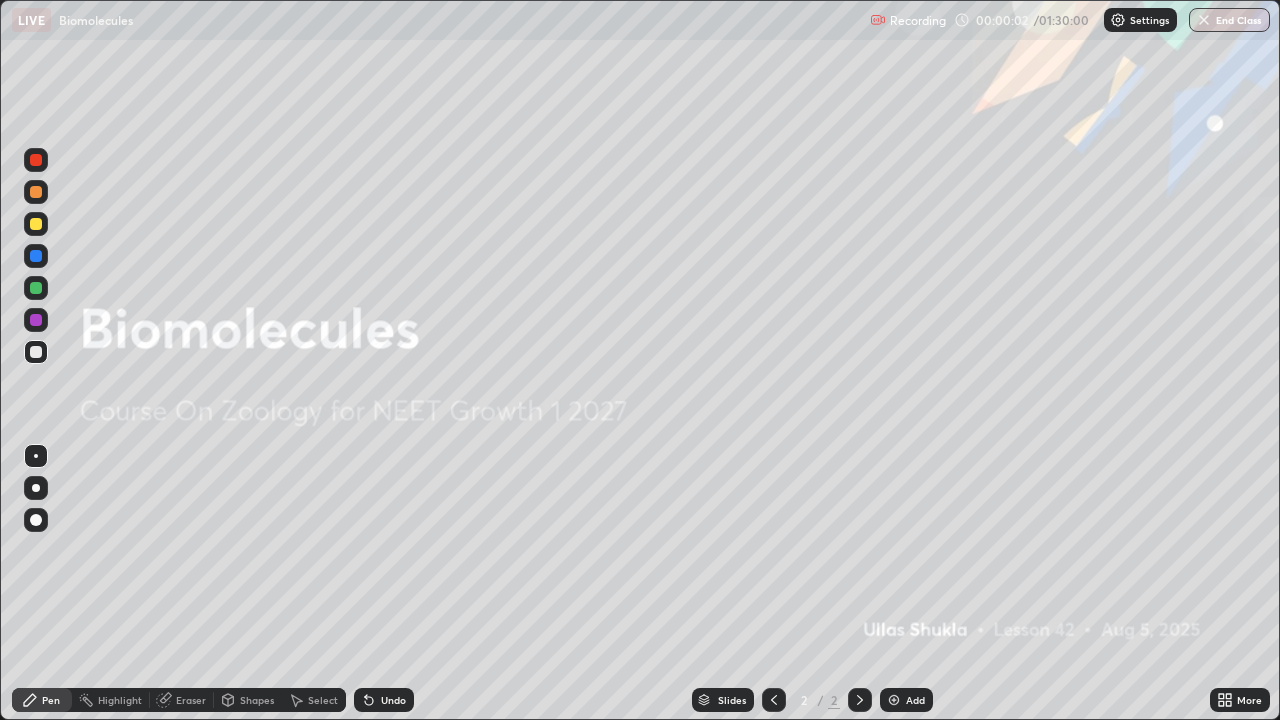 scroll, scrollTop: 99280, scrollLeft: 98720, axis: both 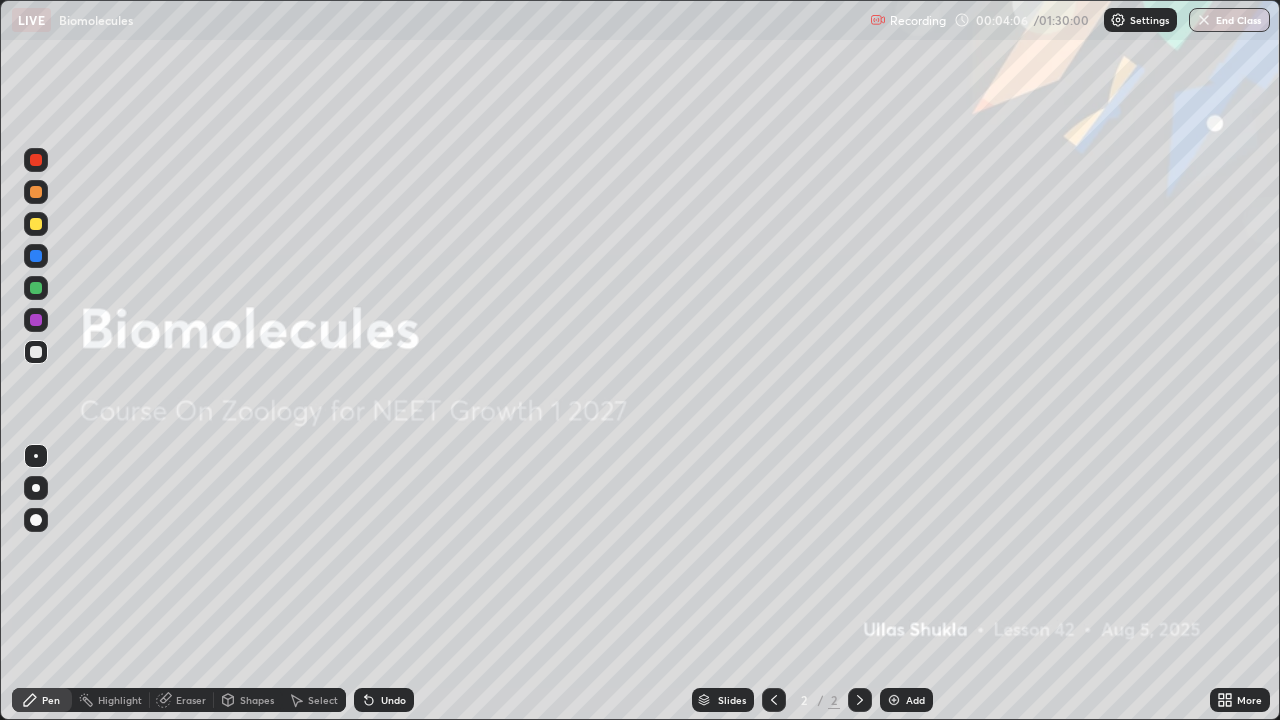 click at bounding box center (894, 700) 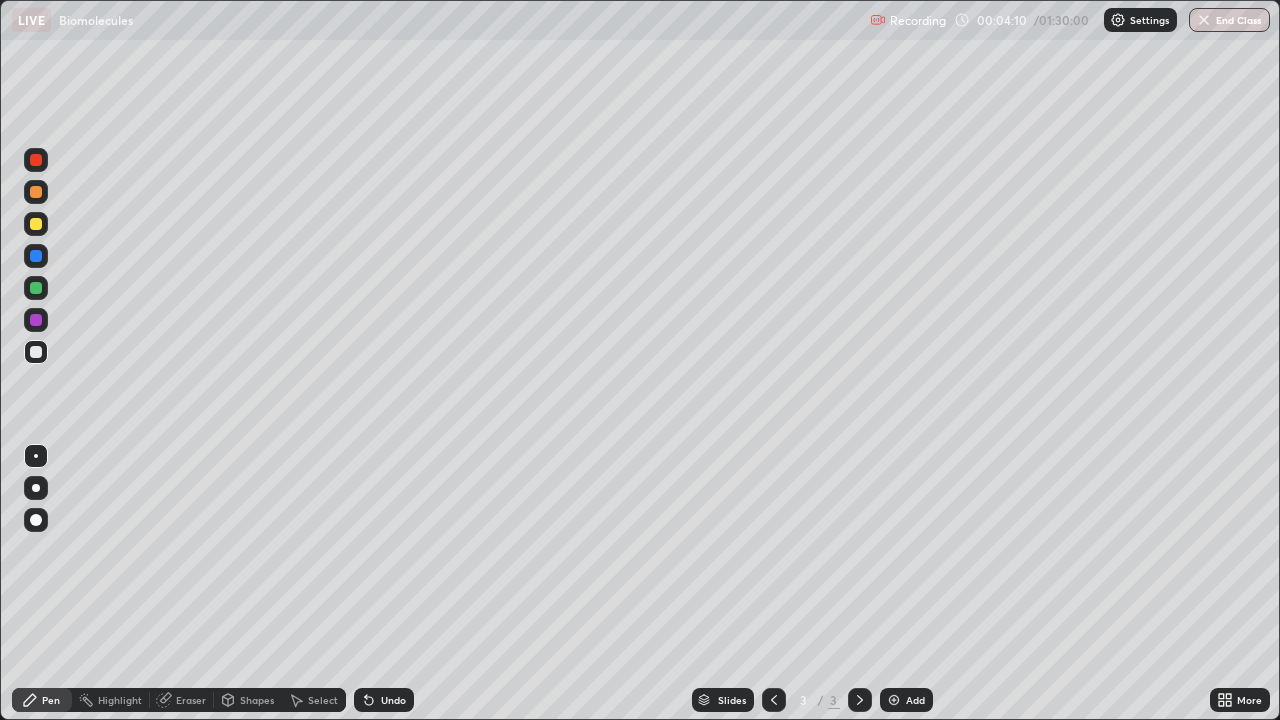 click at bounding box center (36, 488) 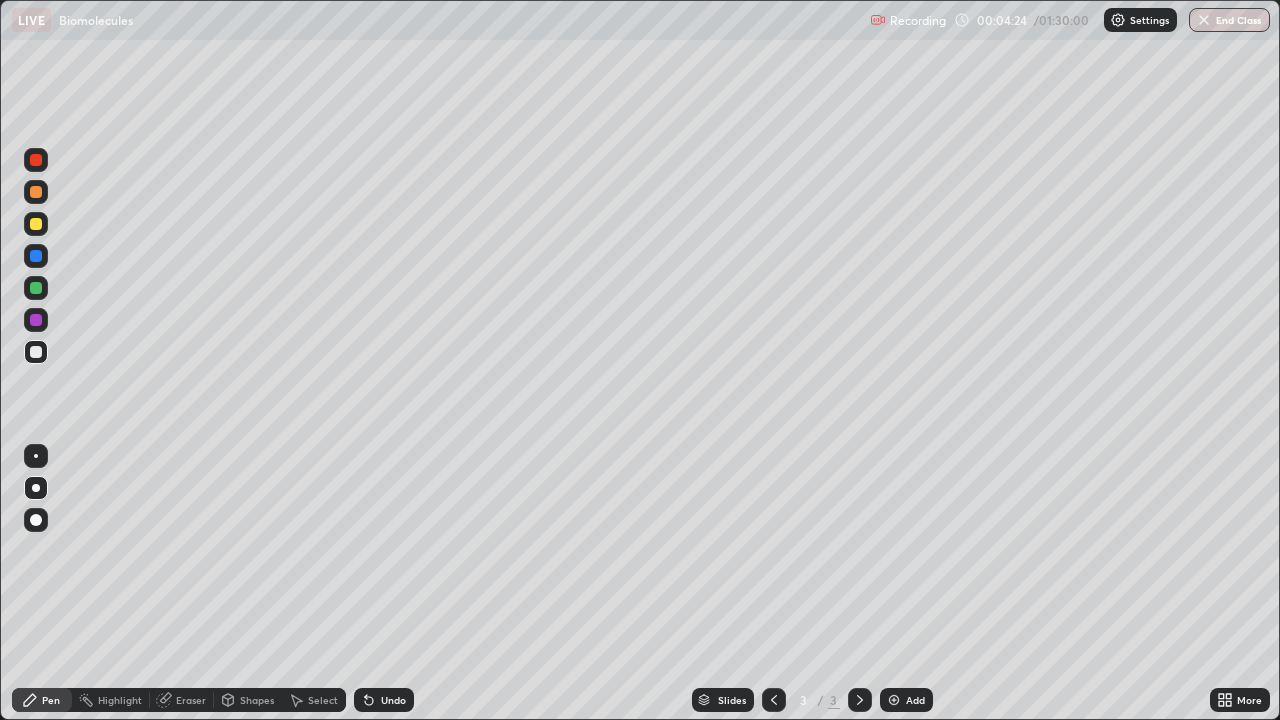 click on "Undo" at bounding box center [393, 700] 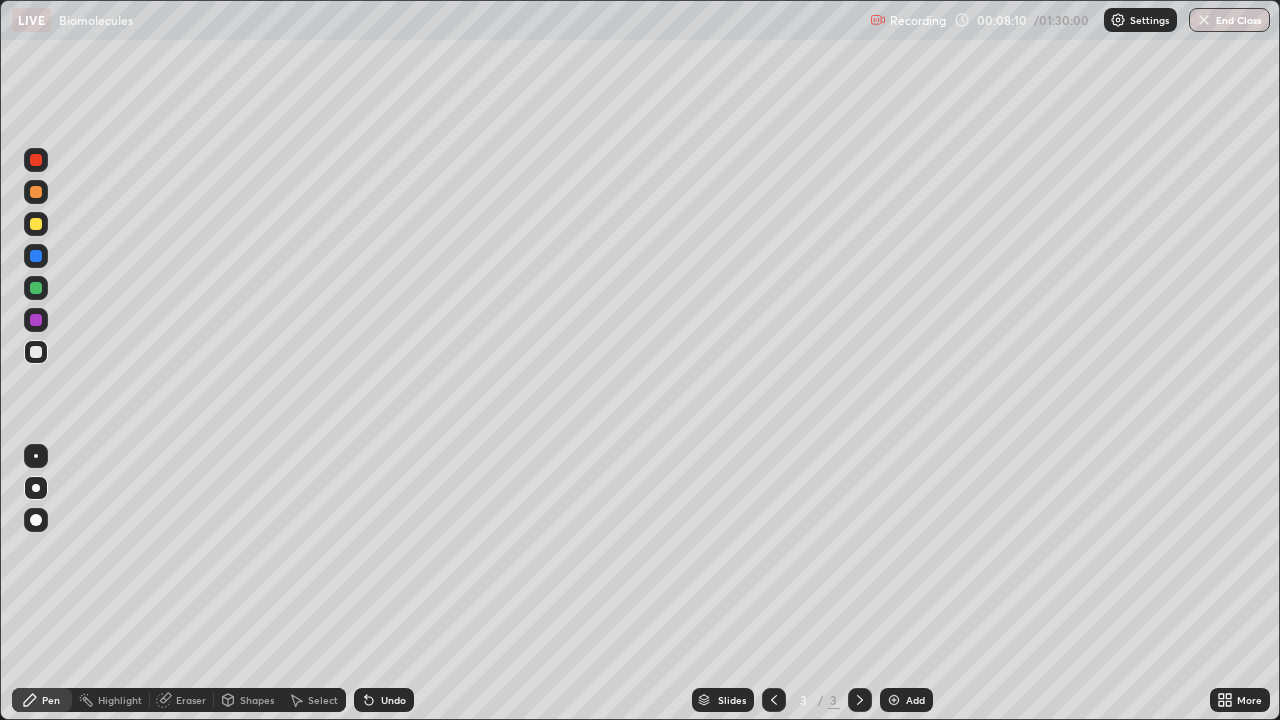 click on "Eraser" at bounding box center [191, 700] 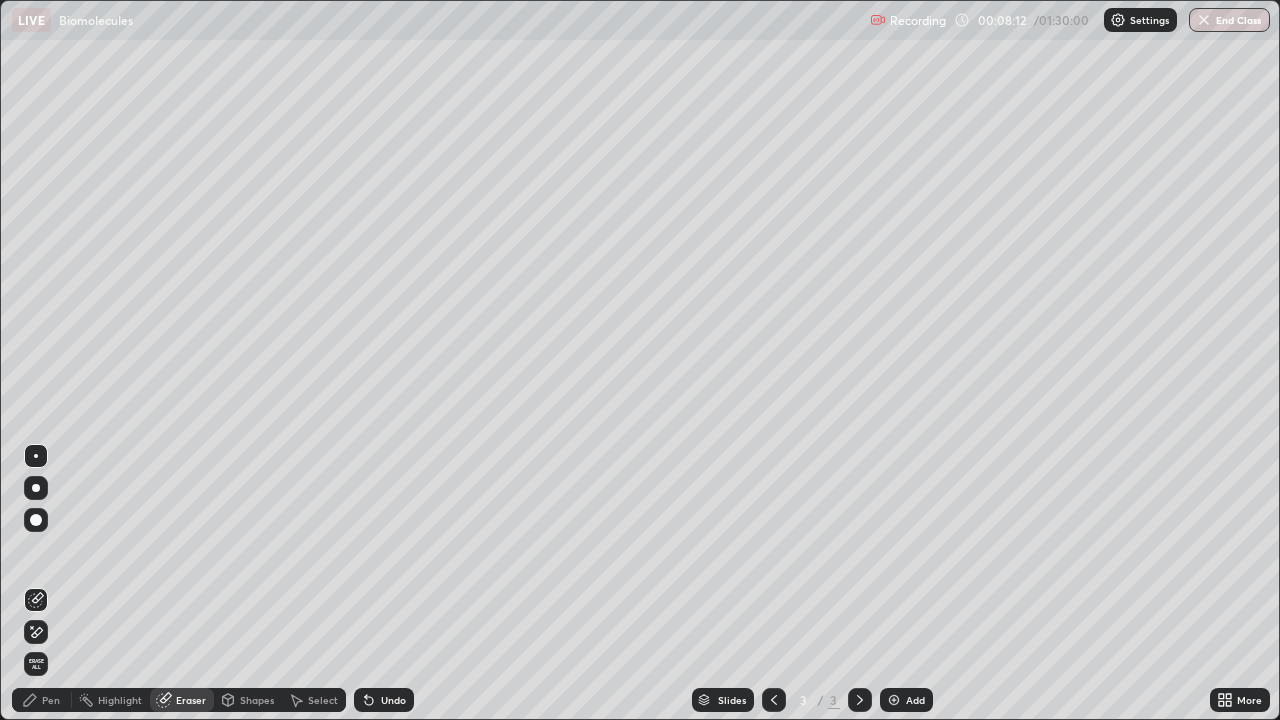 click on "Erase all" at bounding box center [36, 664] 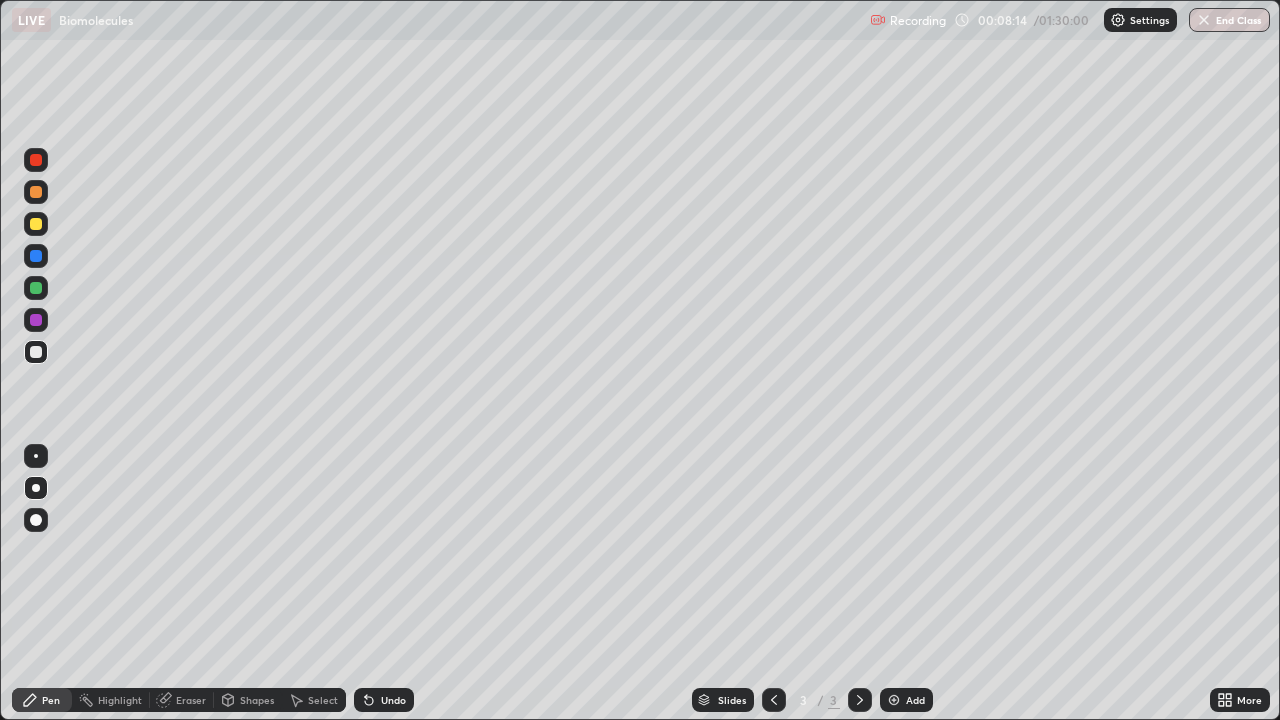 click on "Pen" at bounding box center [51, 700] 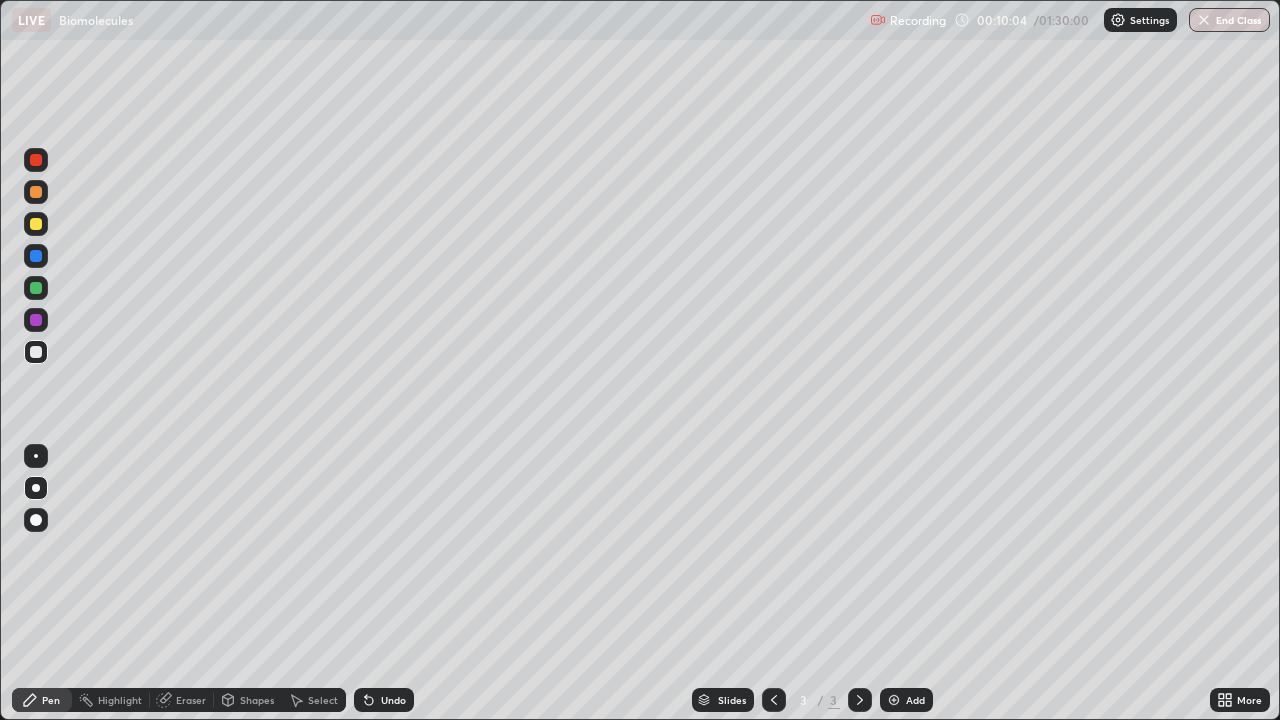 click on "Undo" at bounding box center [393, 700] 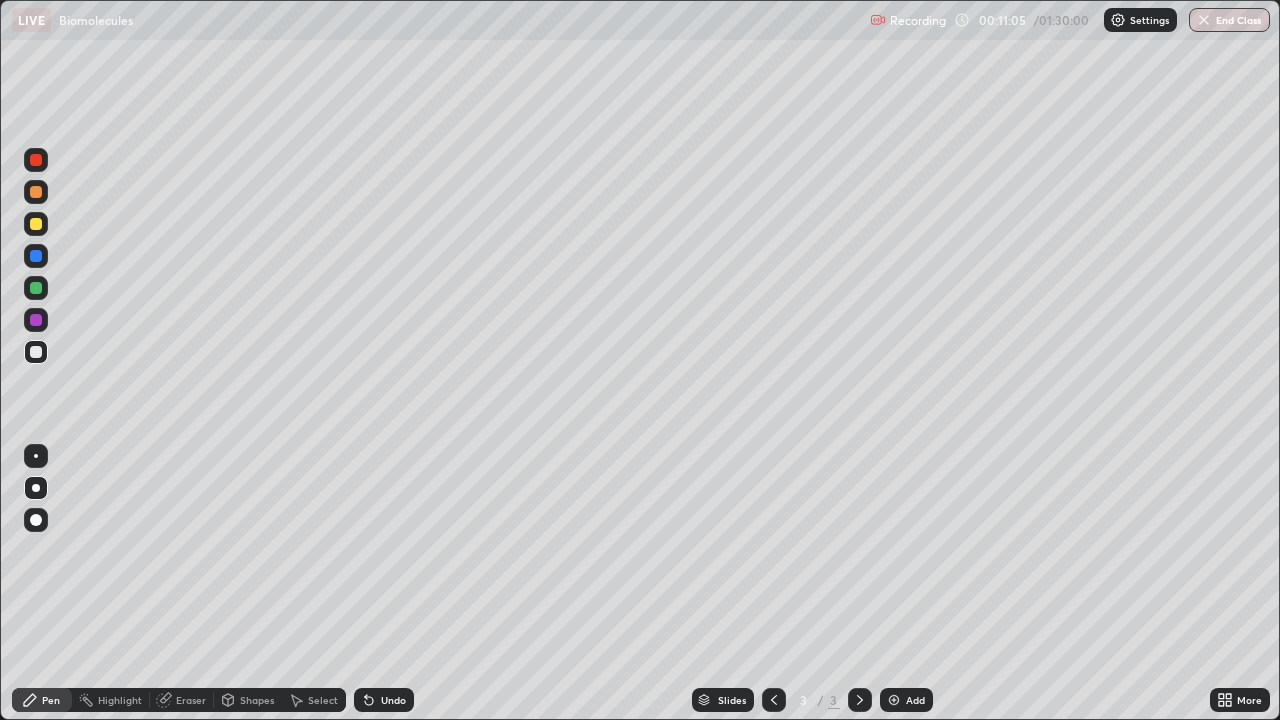 click on "Undo" at bounding box center (393, 700) 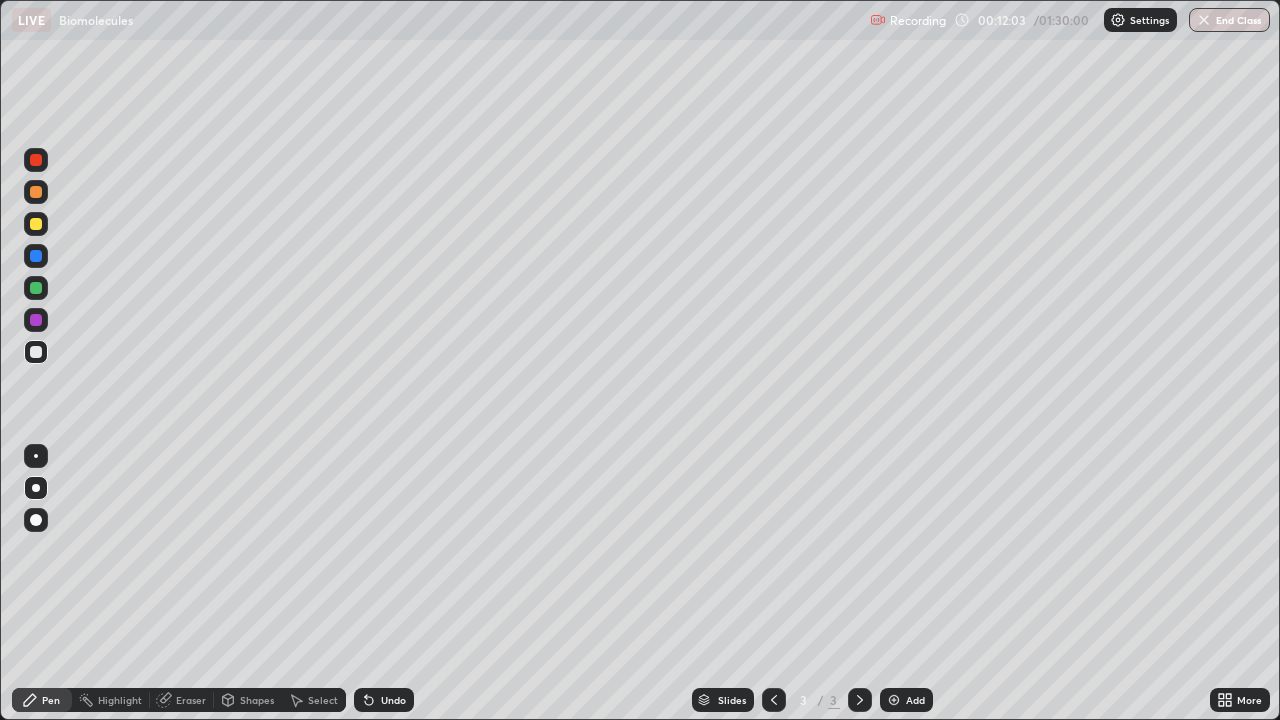 click on "Undo" at bounding box center [393, 700] 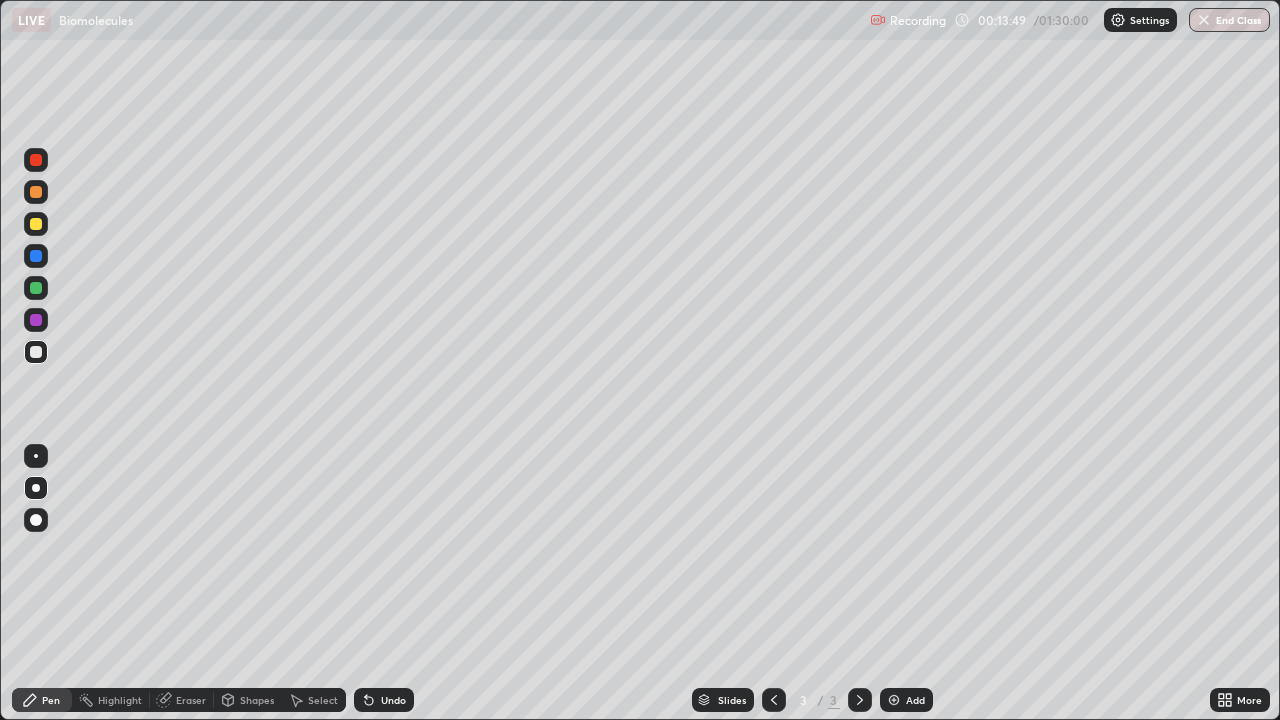 click on "Undo" at bounding box center (393, 700) 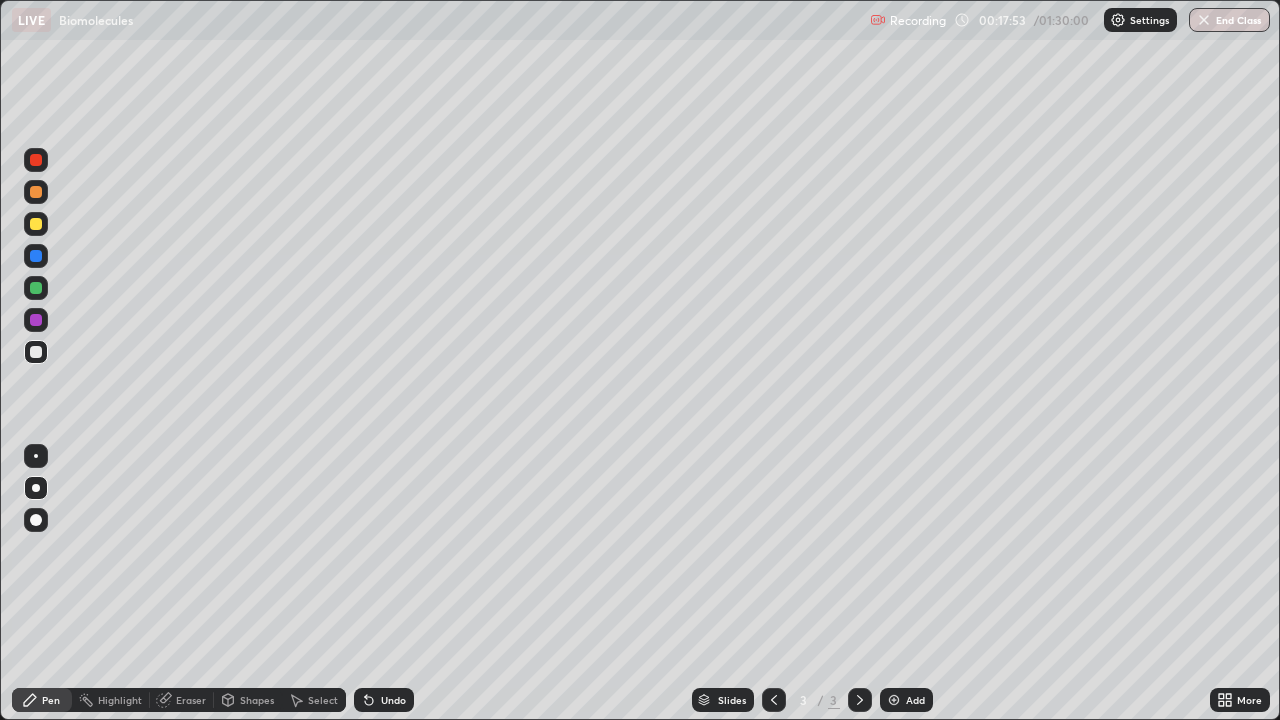 click at bounding box center (894, 700) 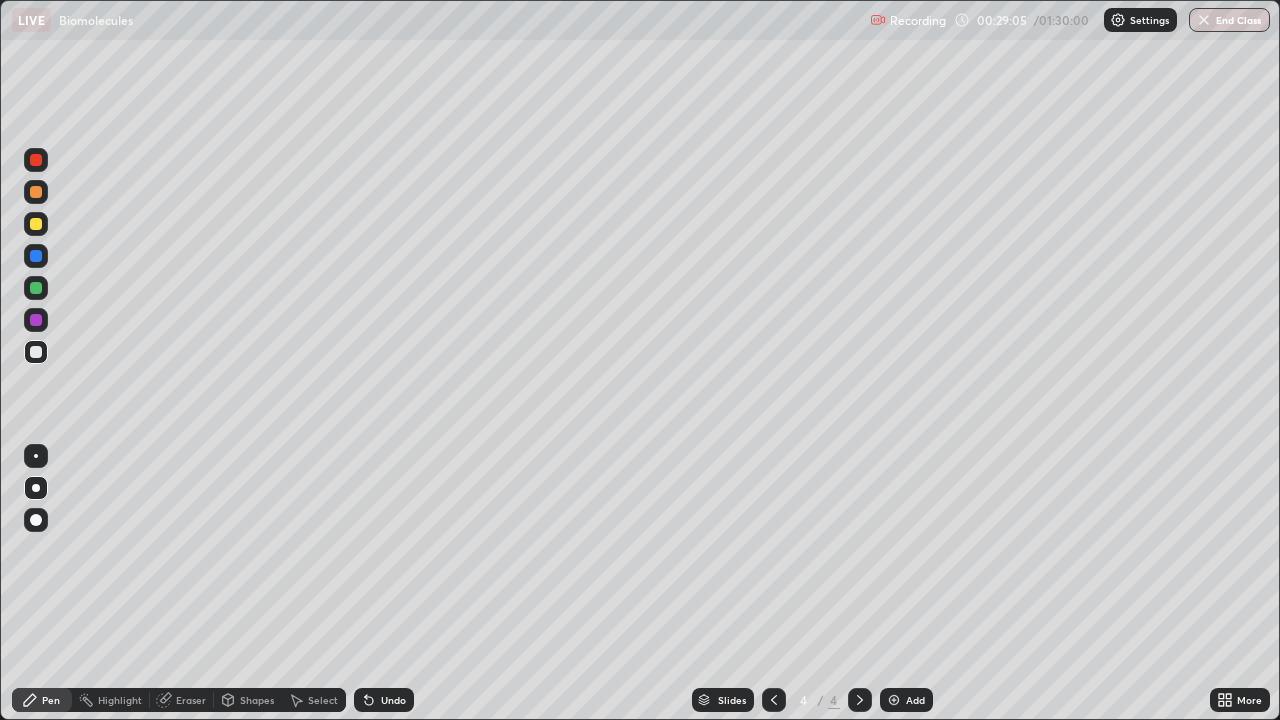 click at bounding box center [894, 700] 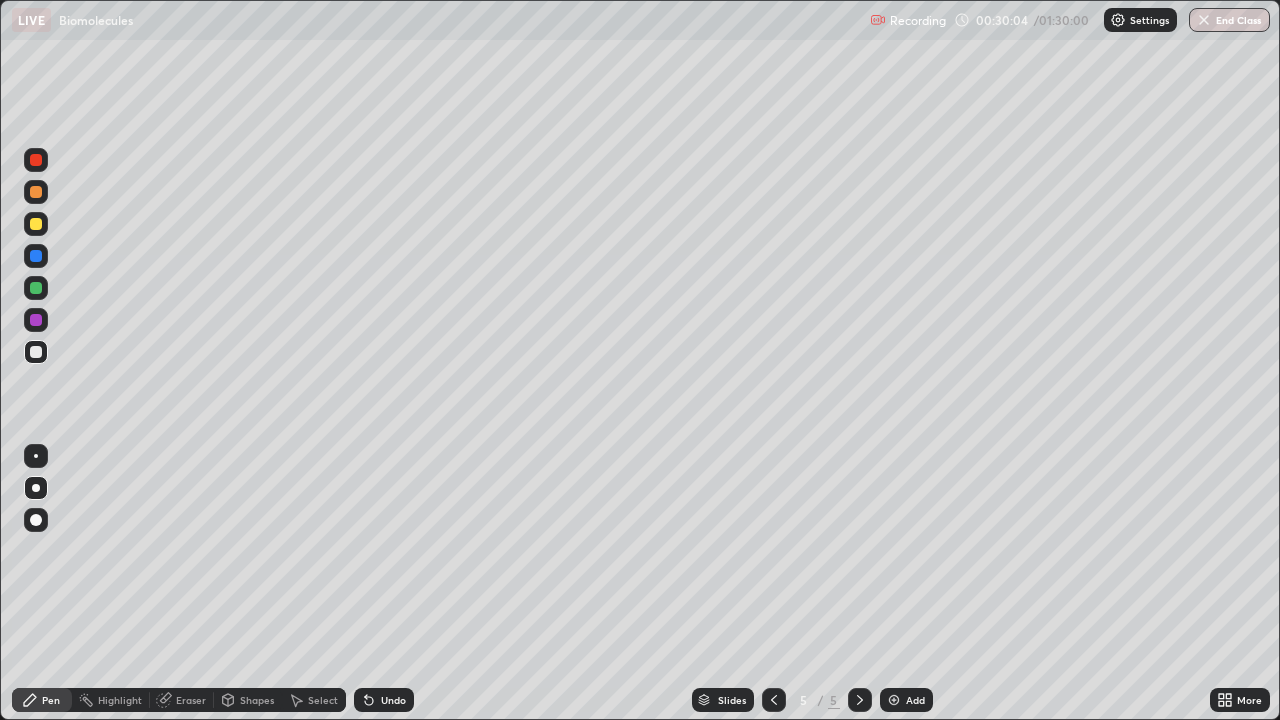 click 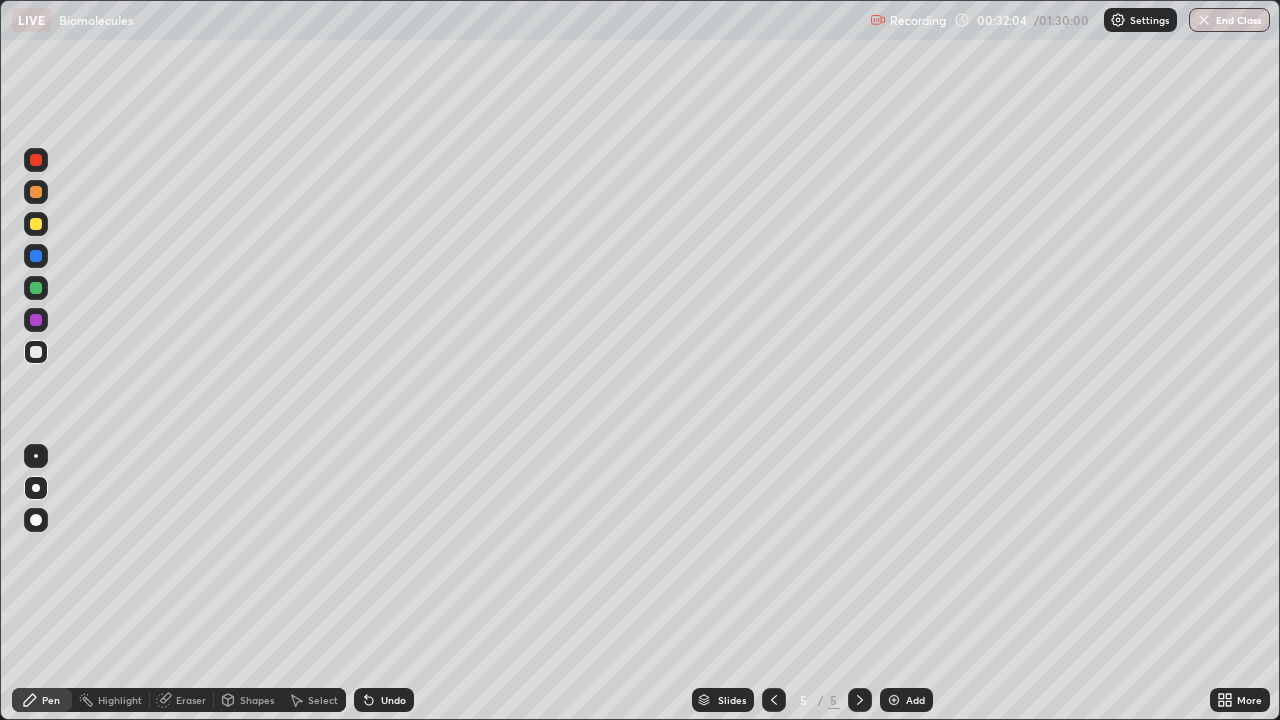 click on "Undo" at bounding box center (393, 700) 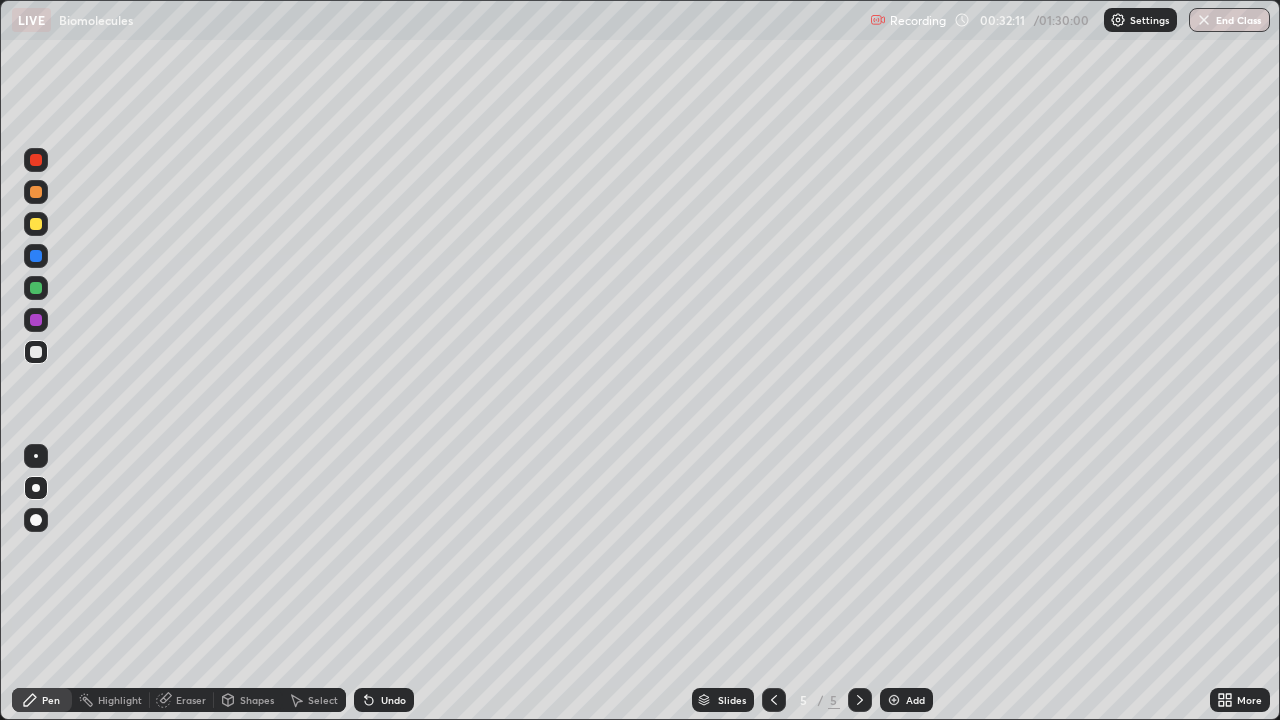 click on "Undo" at bounding box center [393, 700] 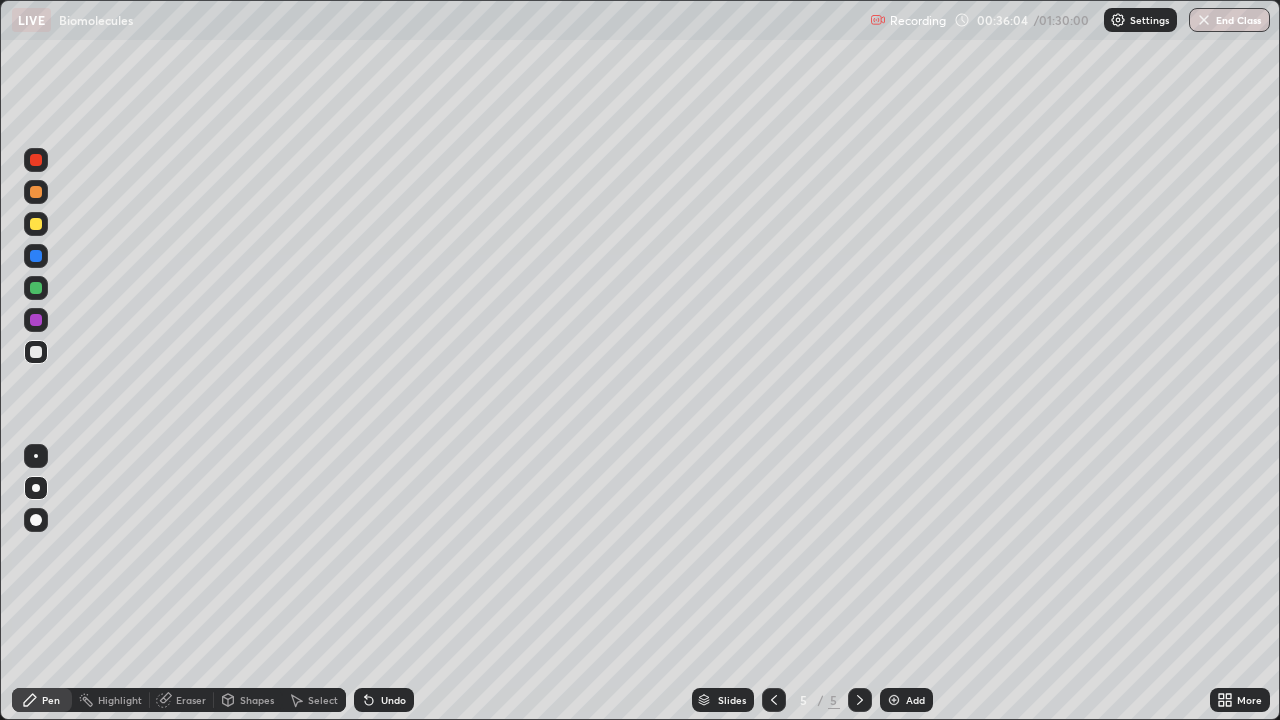 click on "Undo" at bounding box center [393, 700] 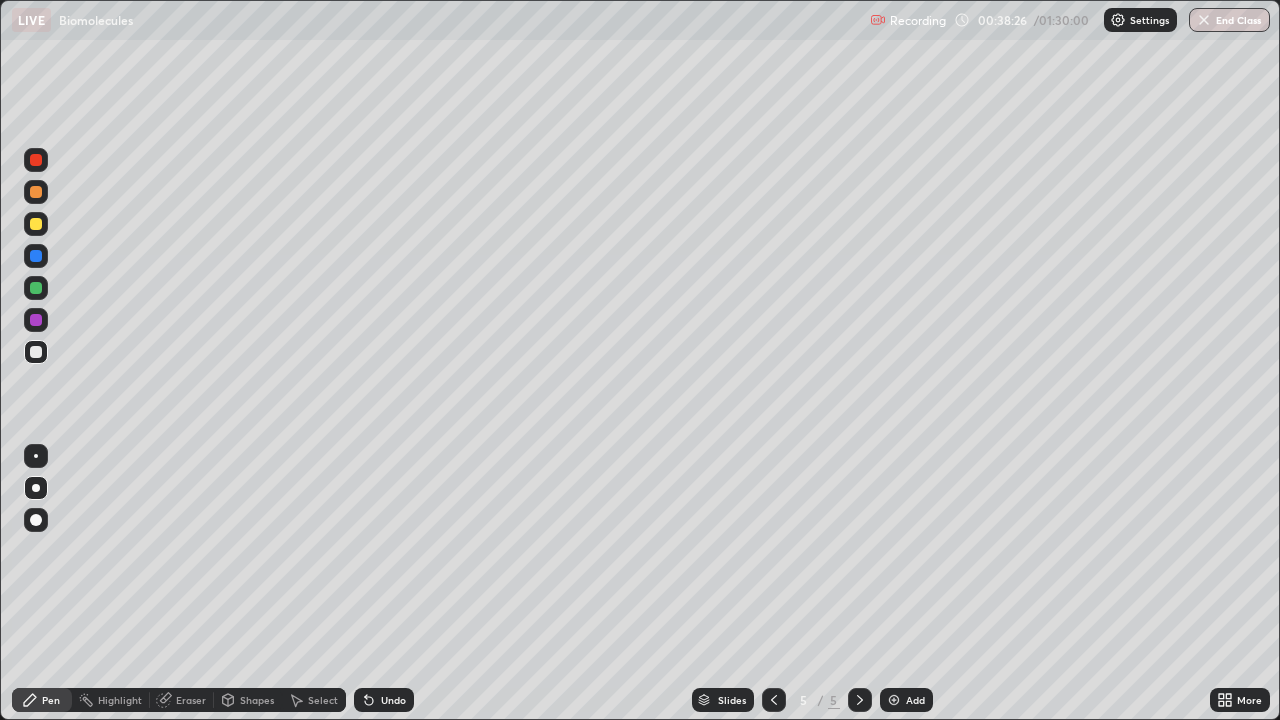 click at bounding box center [894, 700] 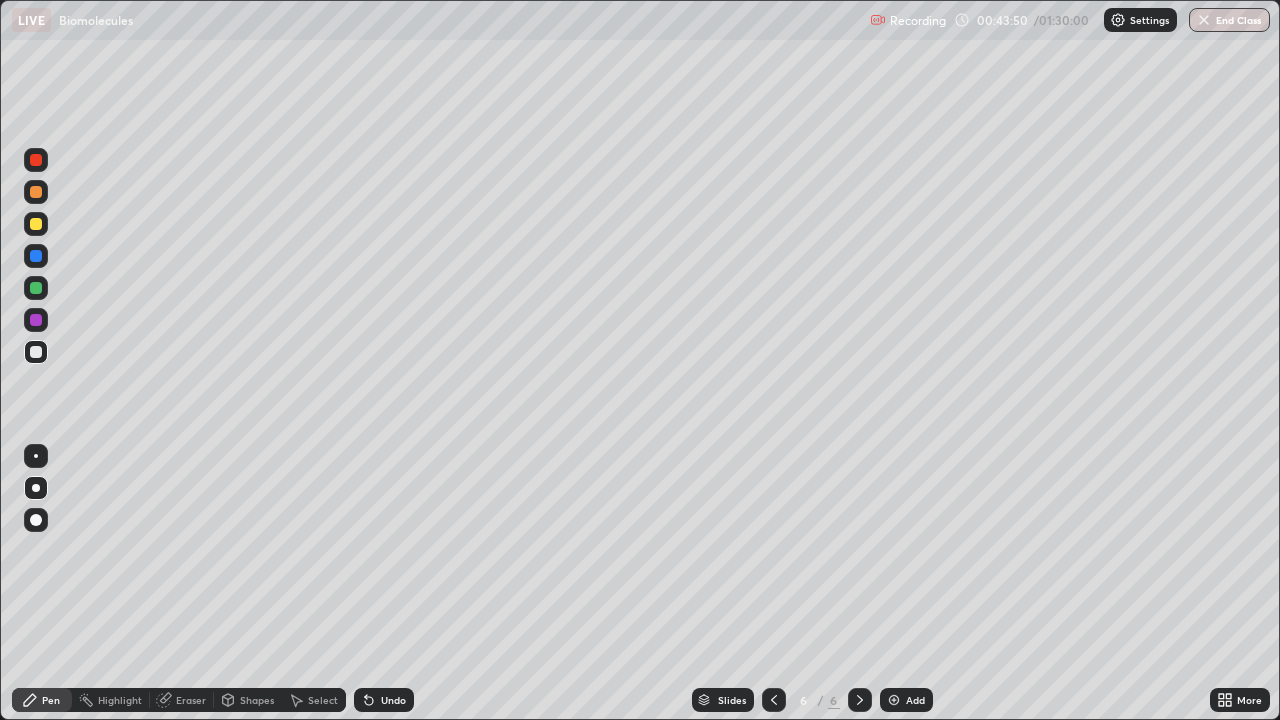 click on "Undo" at bounding box center [393, 700] 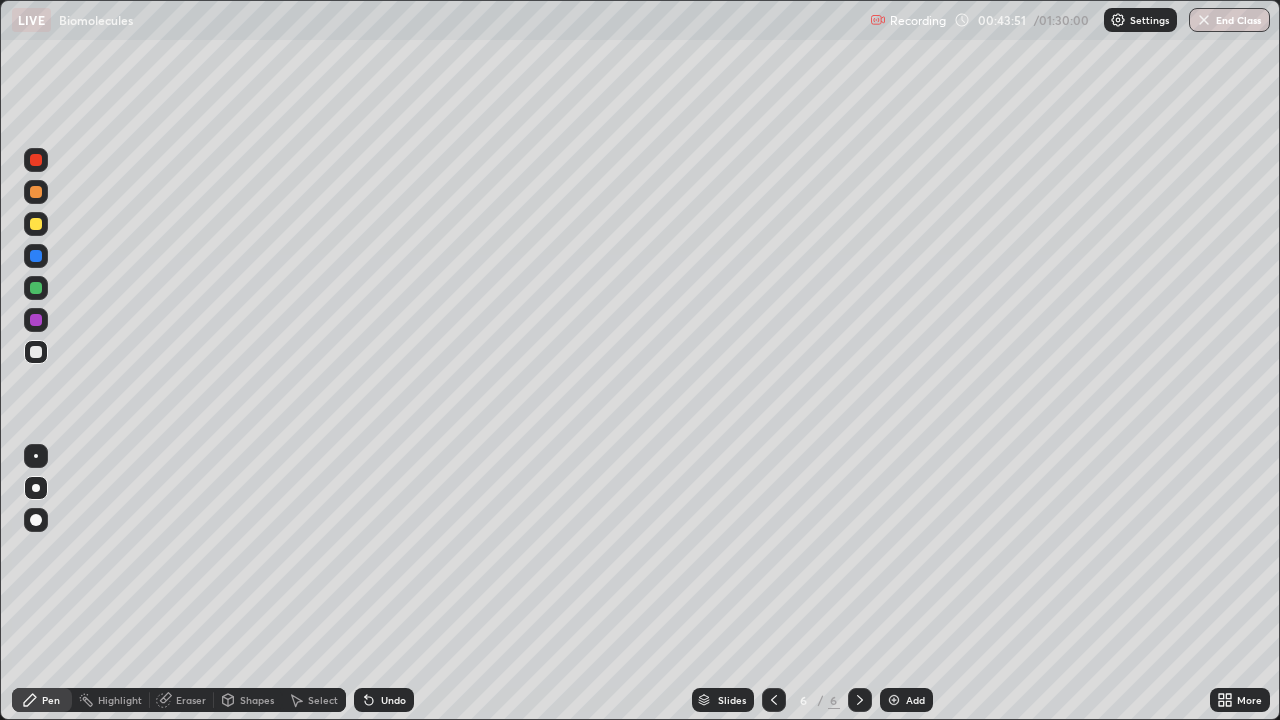 click on "Undo" at bounding box center (393, 700) 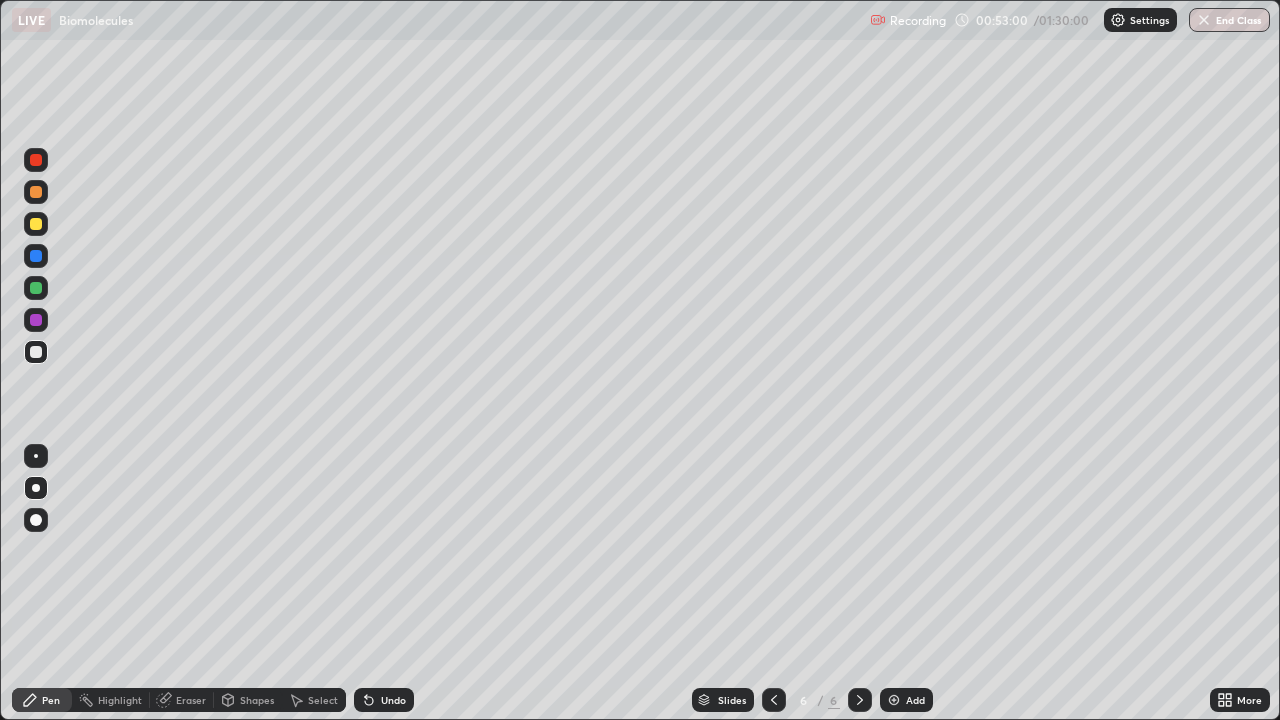 click at bounding box center [894, 700] 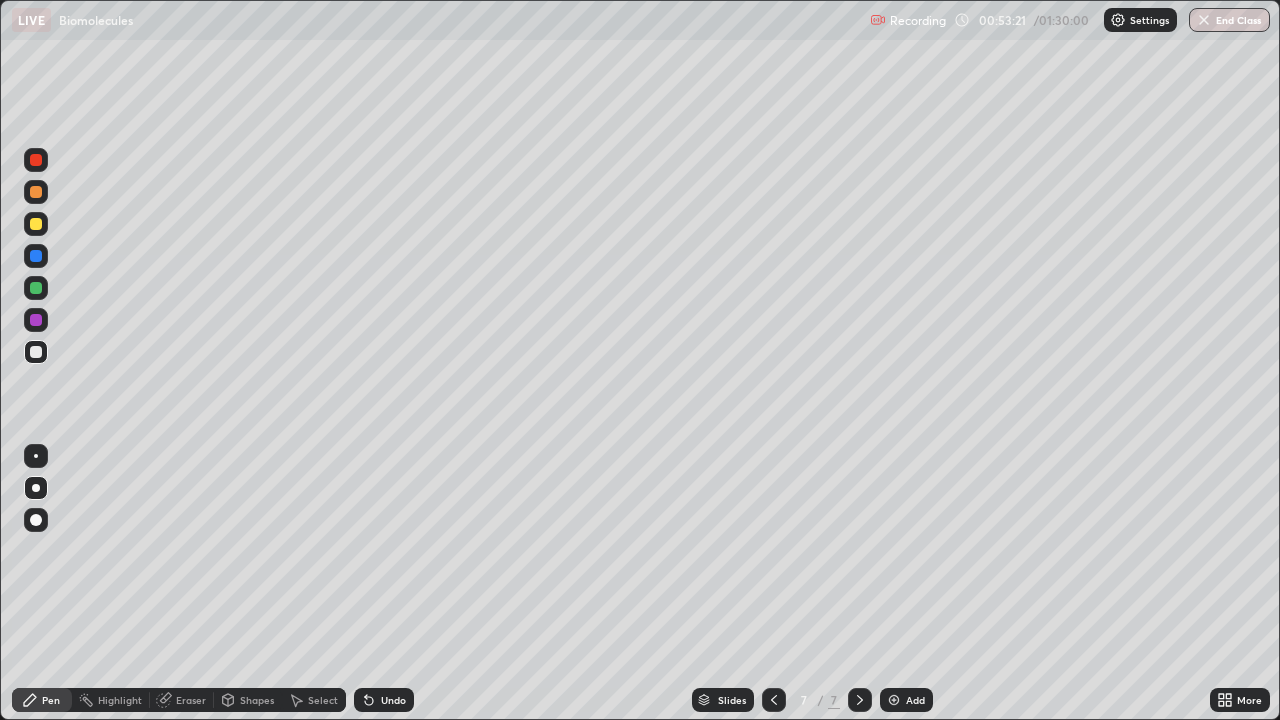click 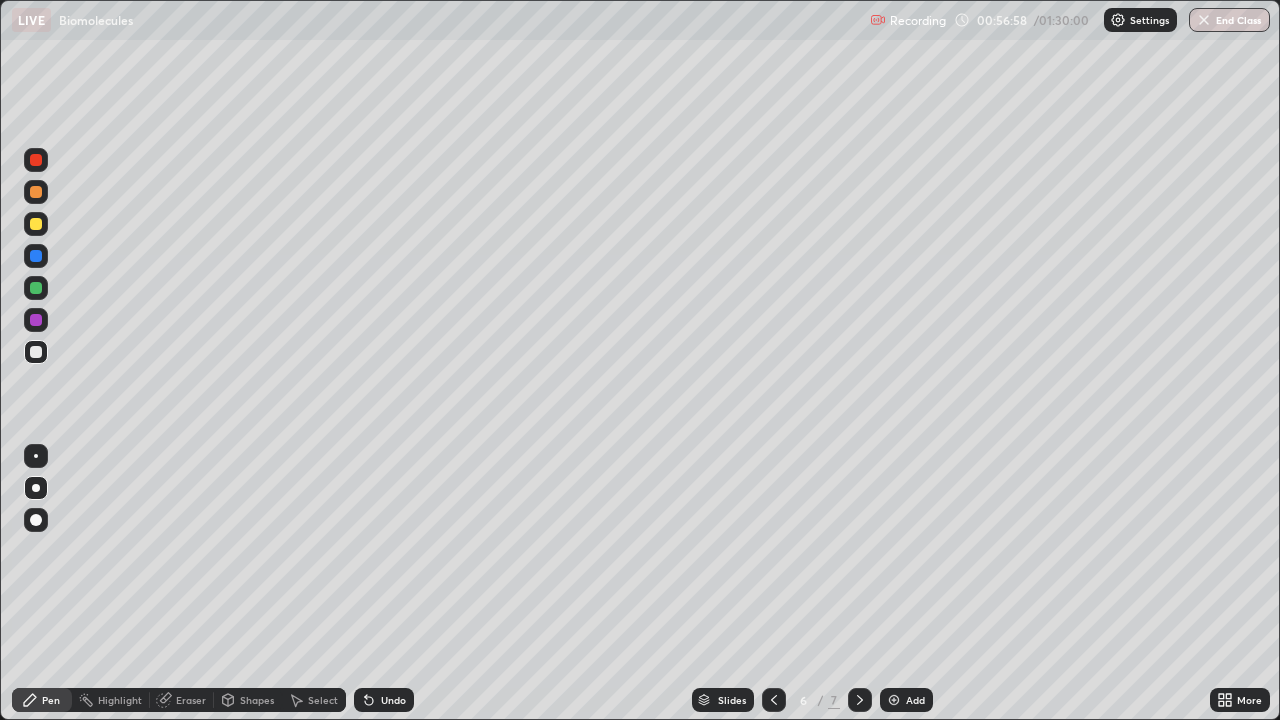 click at bounding box center [894, 700] 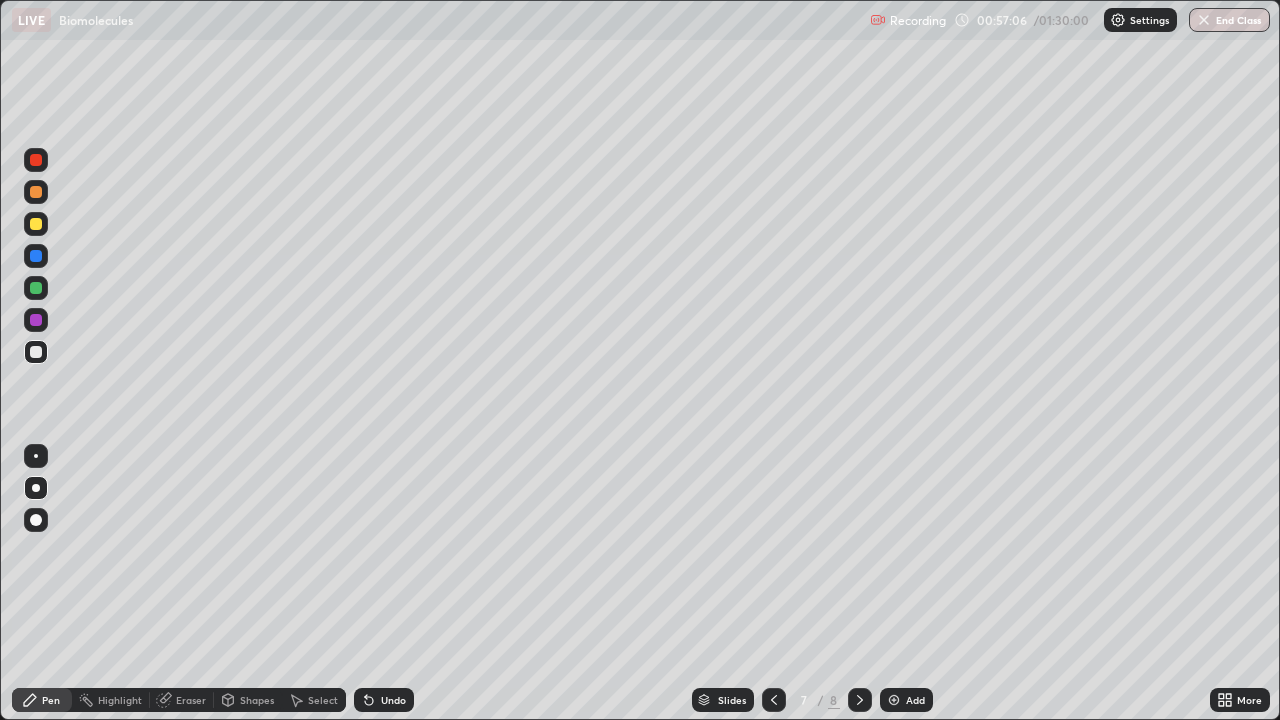 click on "Undo" at bounding box center (384, 700) 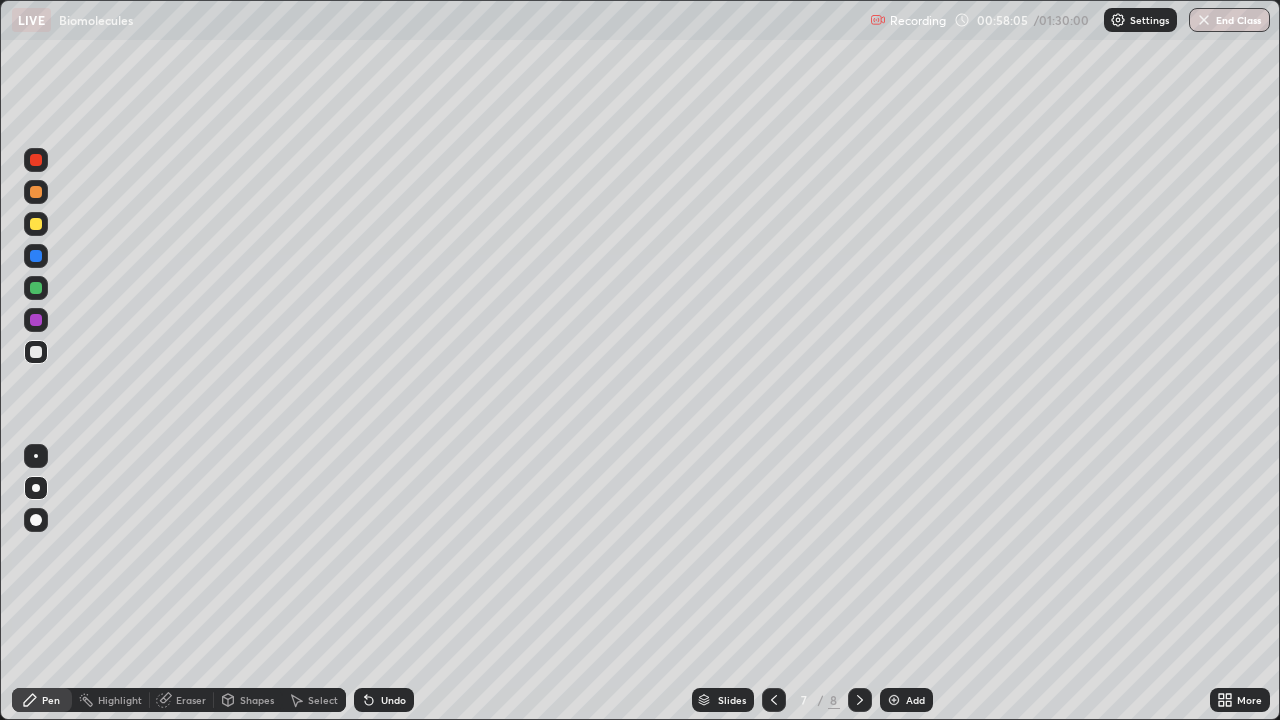 click at bounding box center (36, 456) 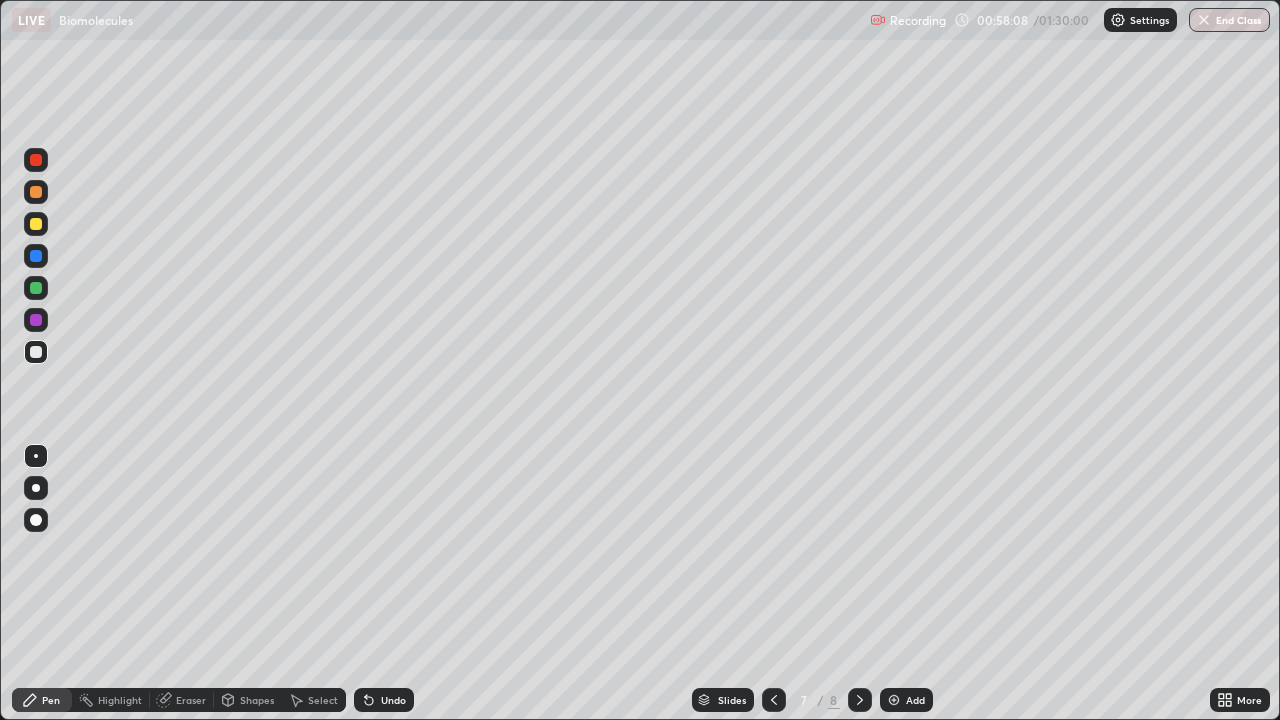 click on "Undo" at bounding box center [393, 700] 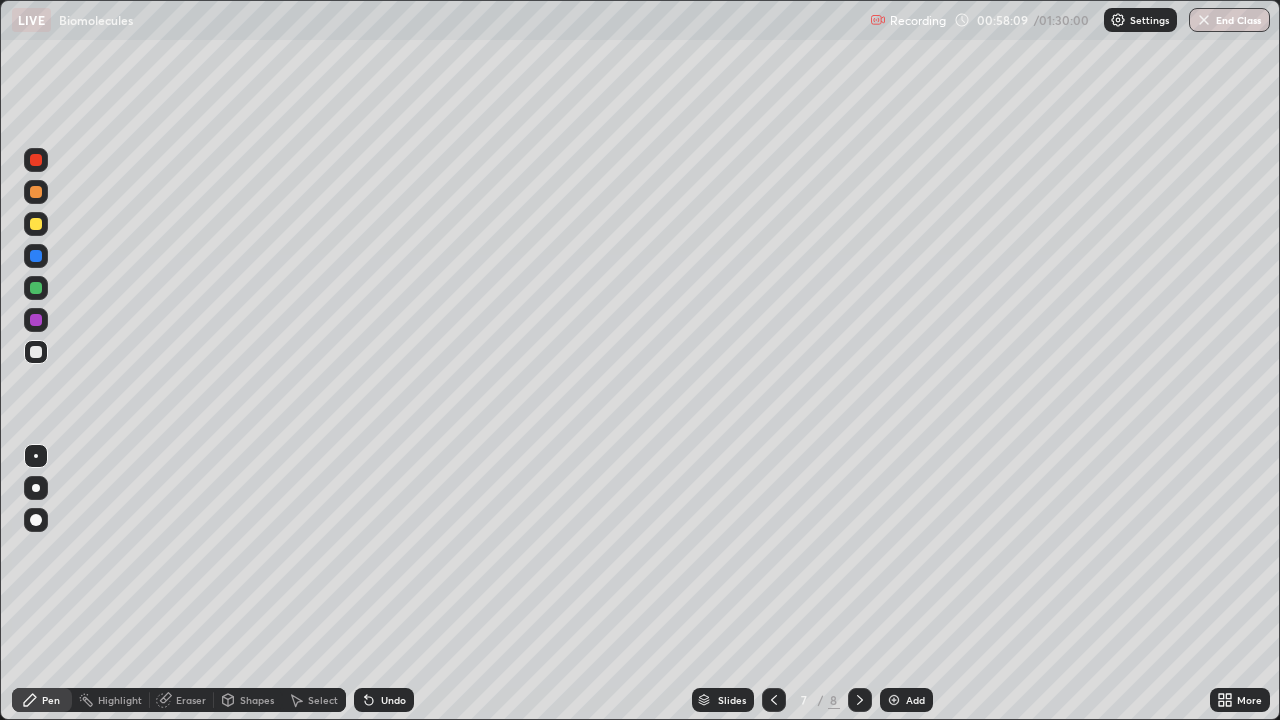 click on "Undo" at bounding box center [393, 700] 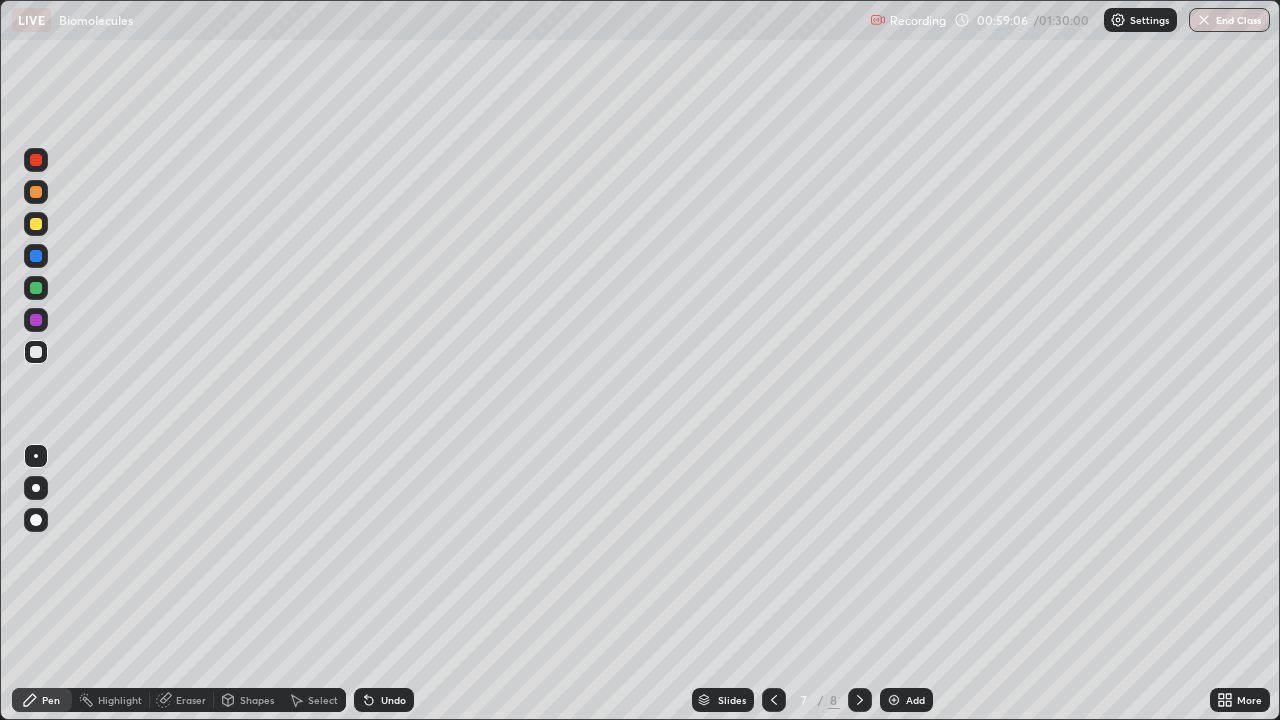 click on "Undo" at bounding box center [393, 700] 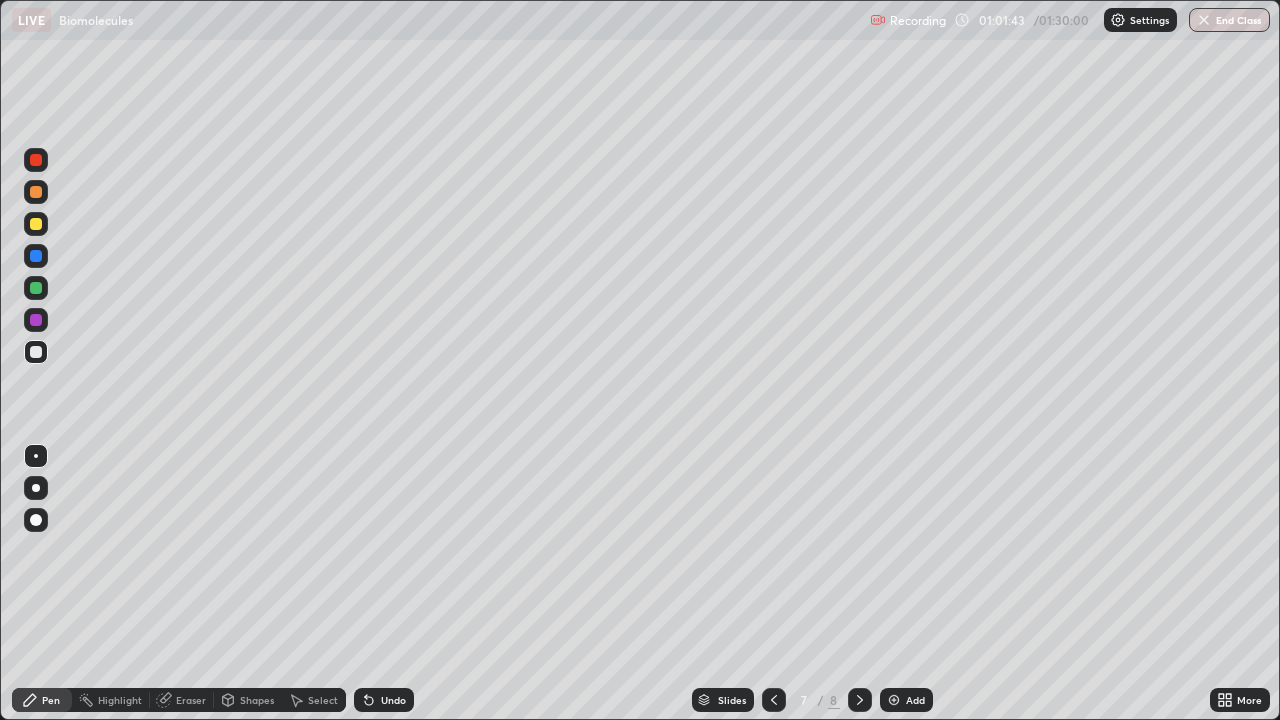 click on "Highlight" at bounding box center [120, 700] 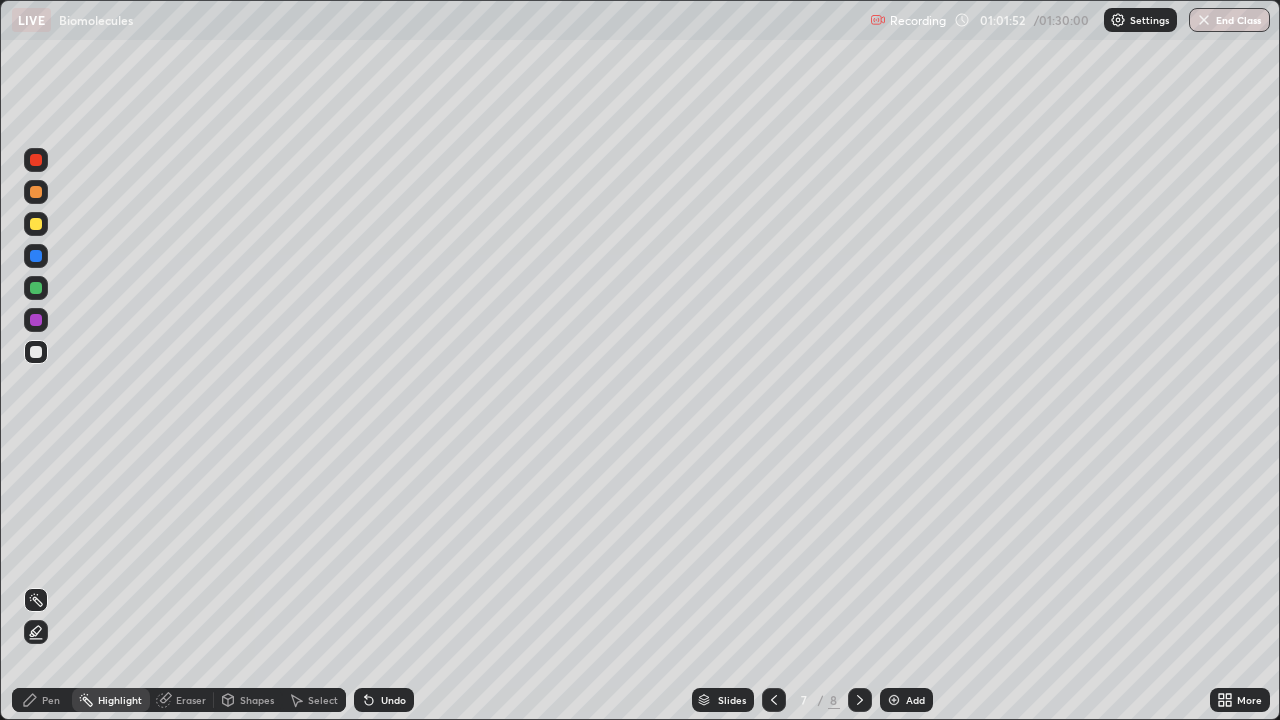 click on "Pen" at bounding box center (42, 700) 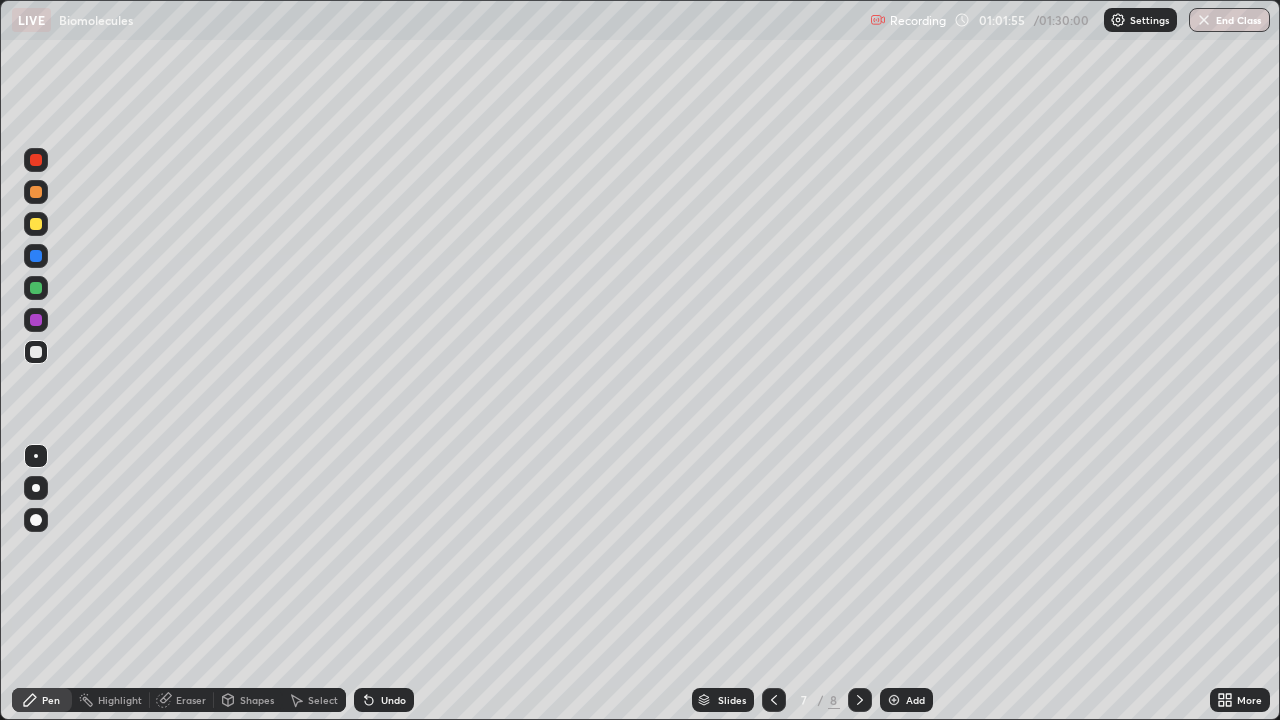 click on "Eraser" at bounding box center [191, 700] 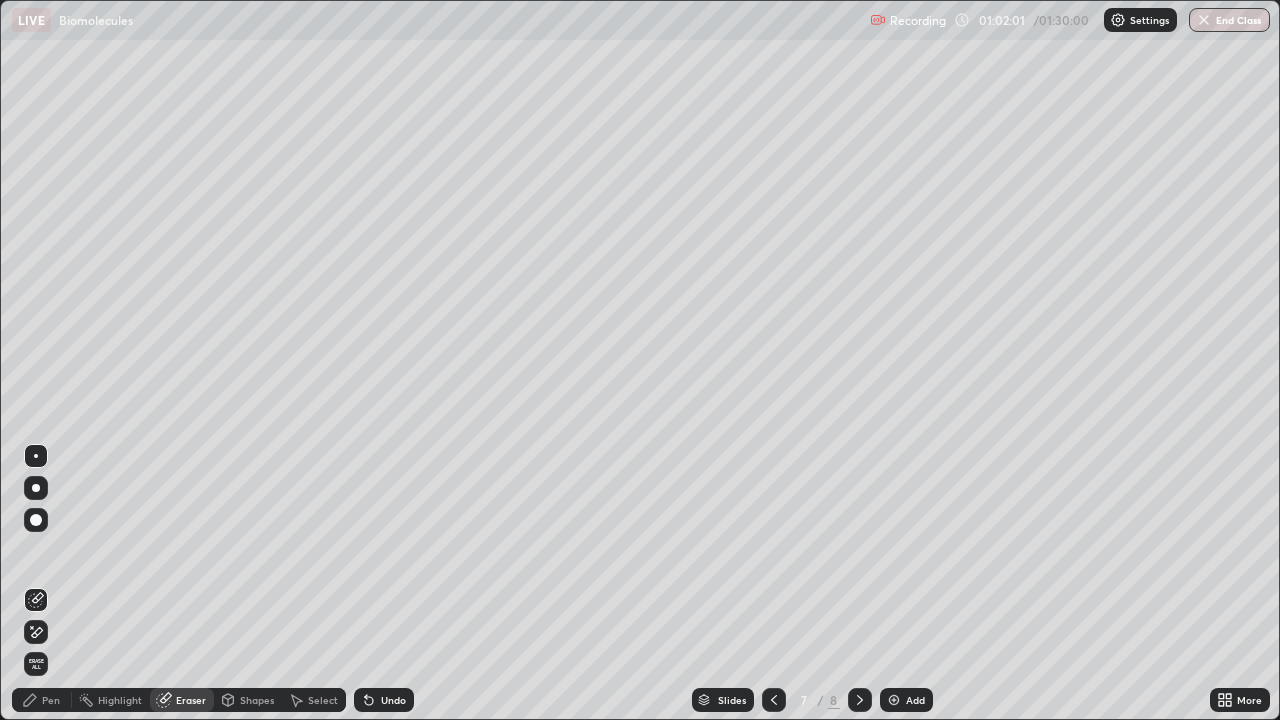 click on "Pen" at bounding box center (42, 700) 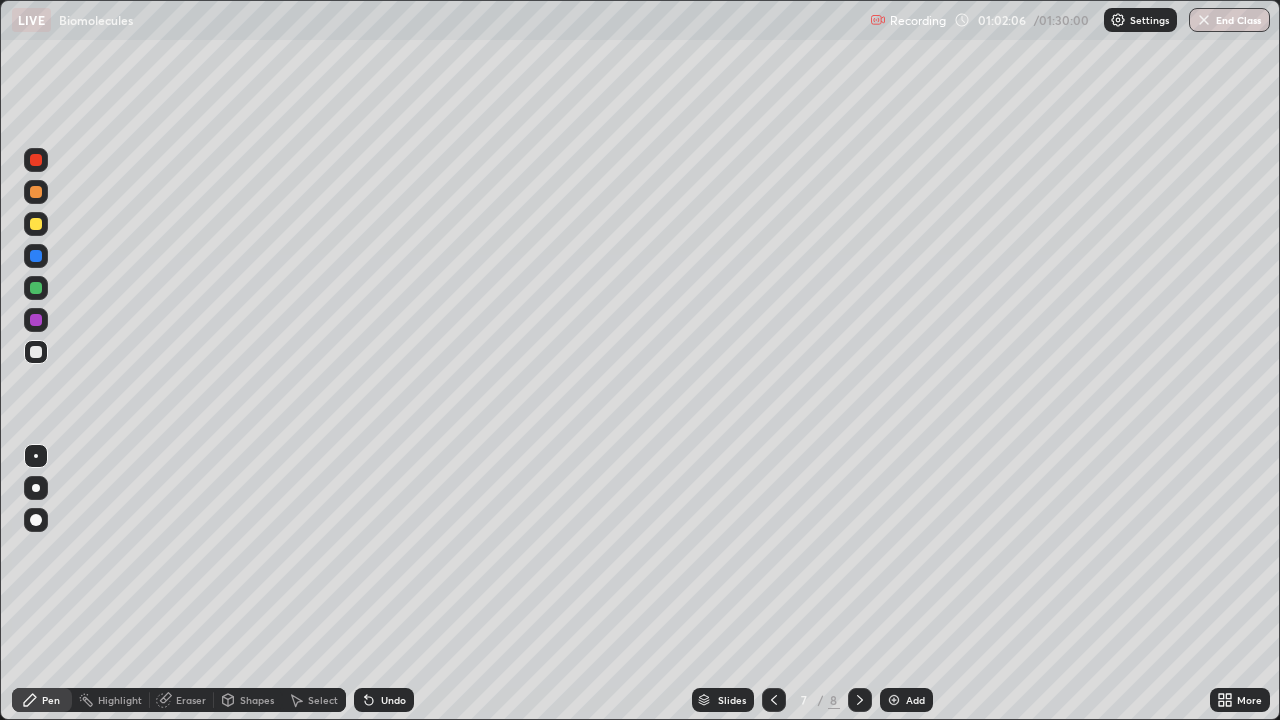 click on "Undo" at bounding box center [393, 700] 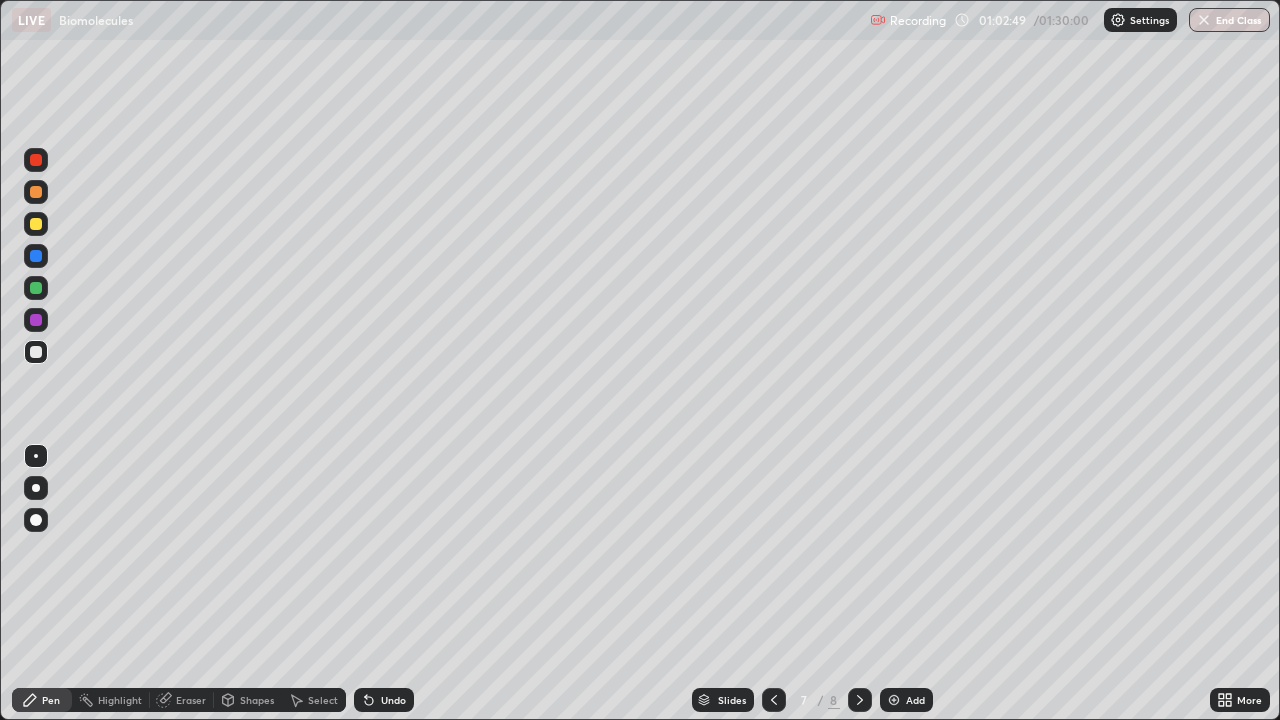 click on "Undo" at bounding box center [384, 700] 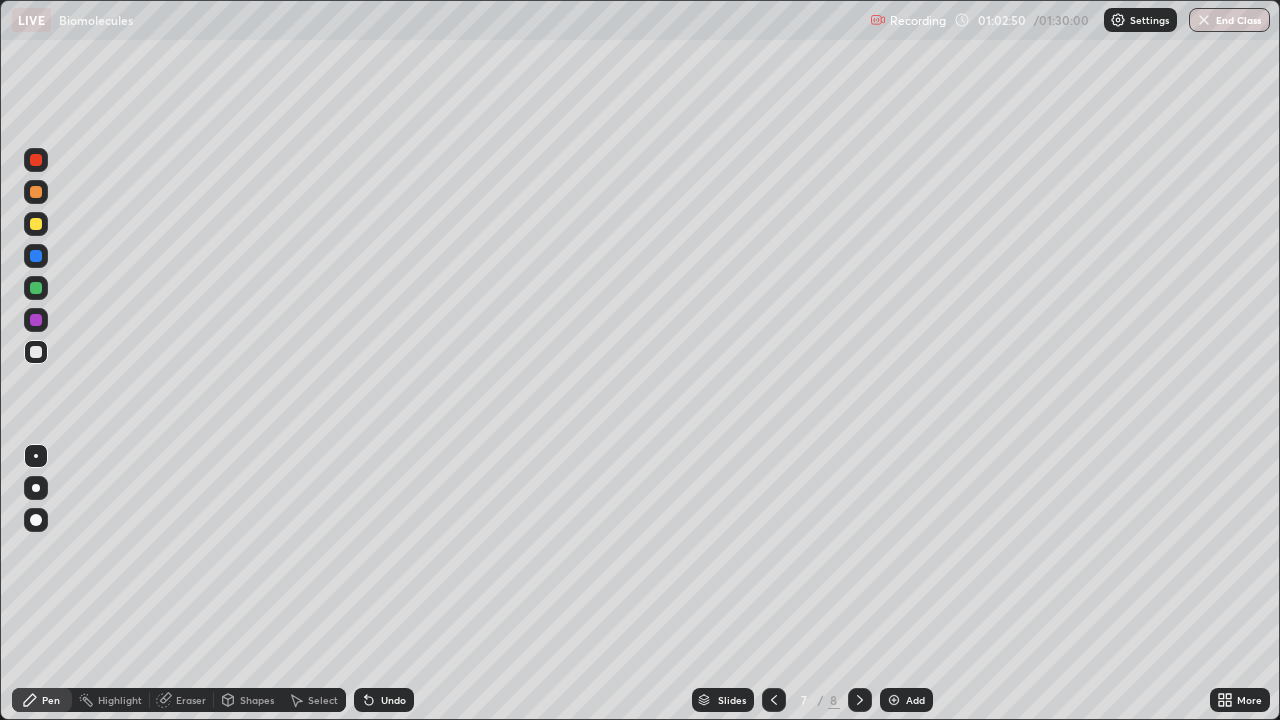 click 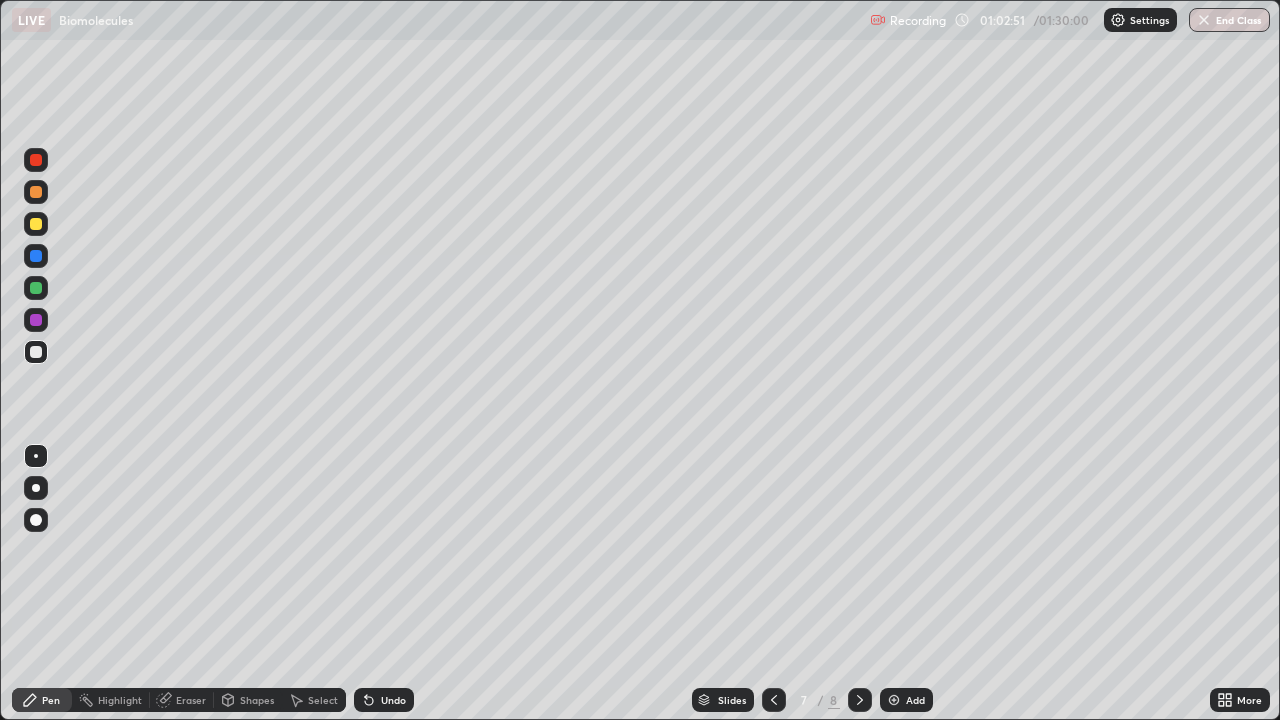click 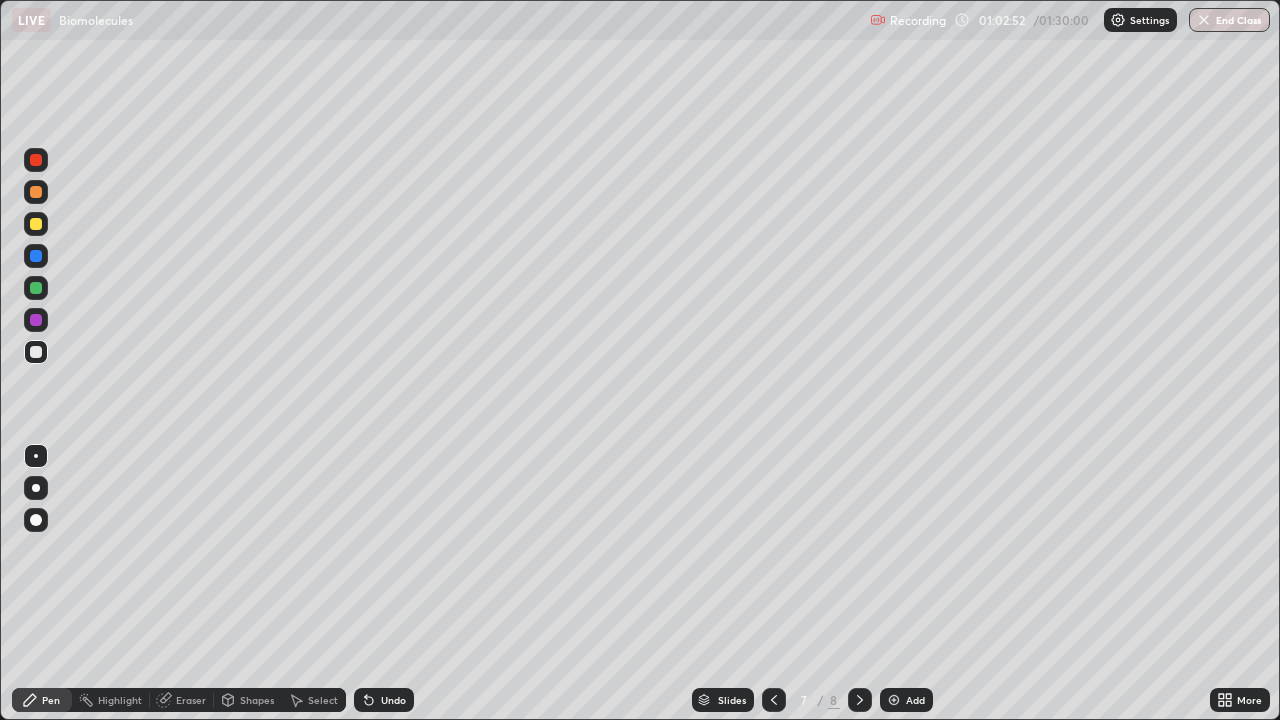 click 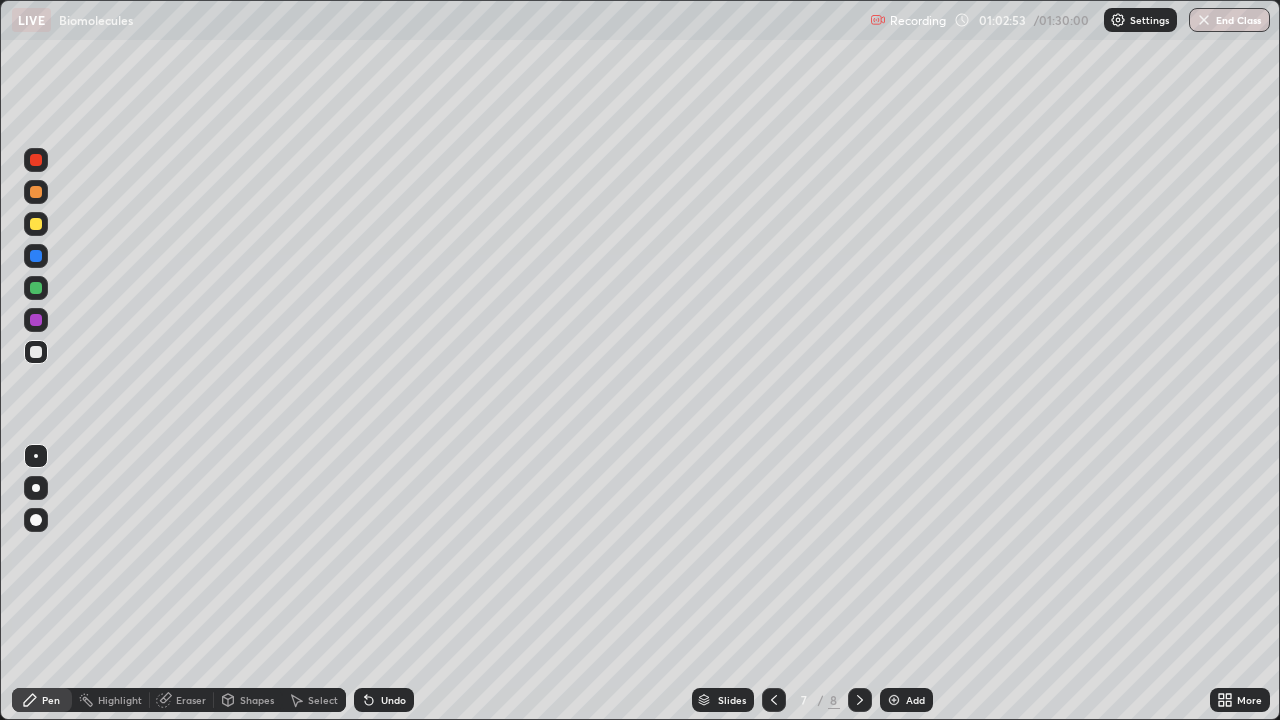 click 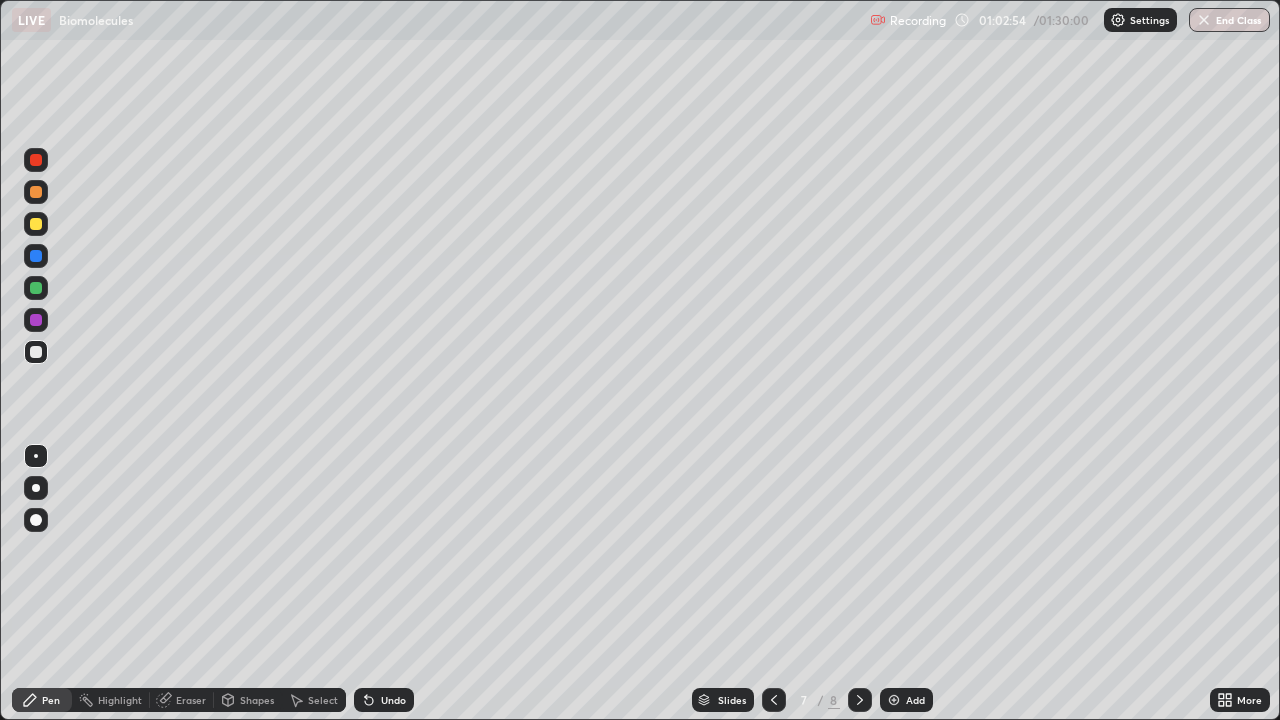 click 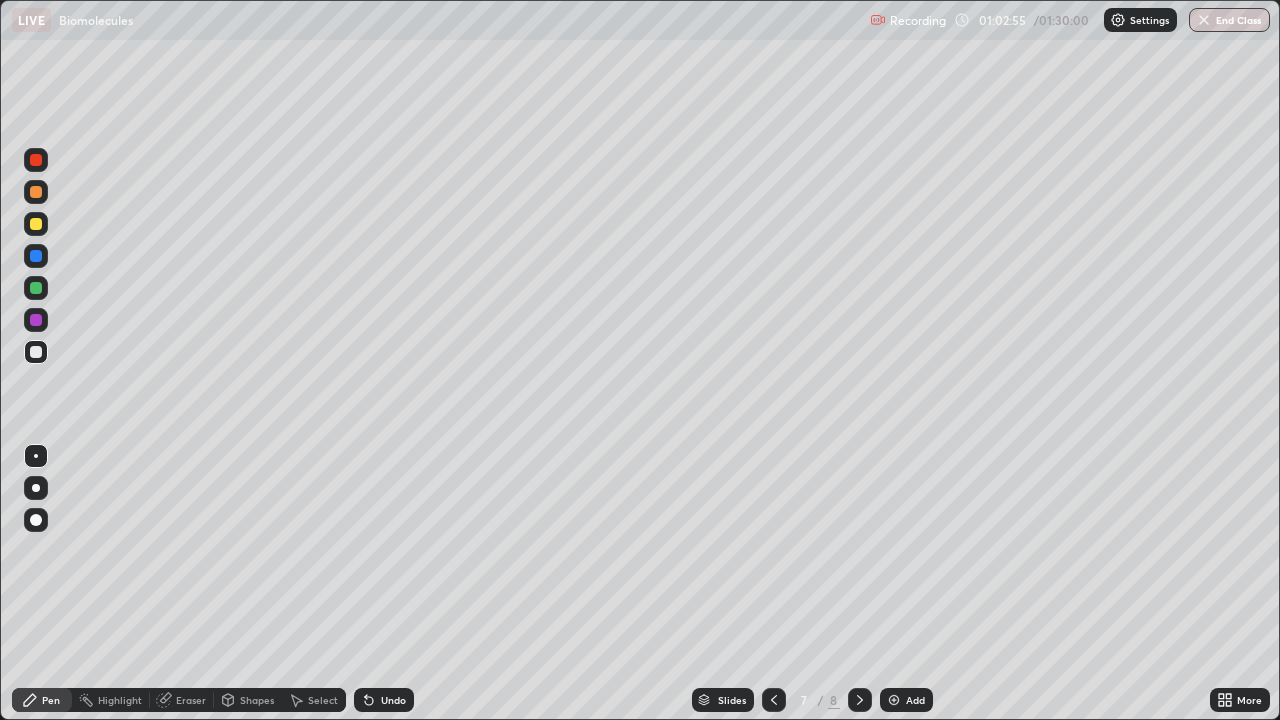 click 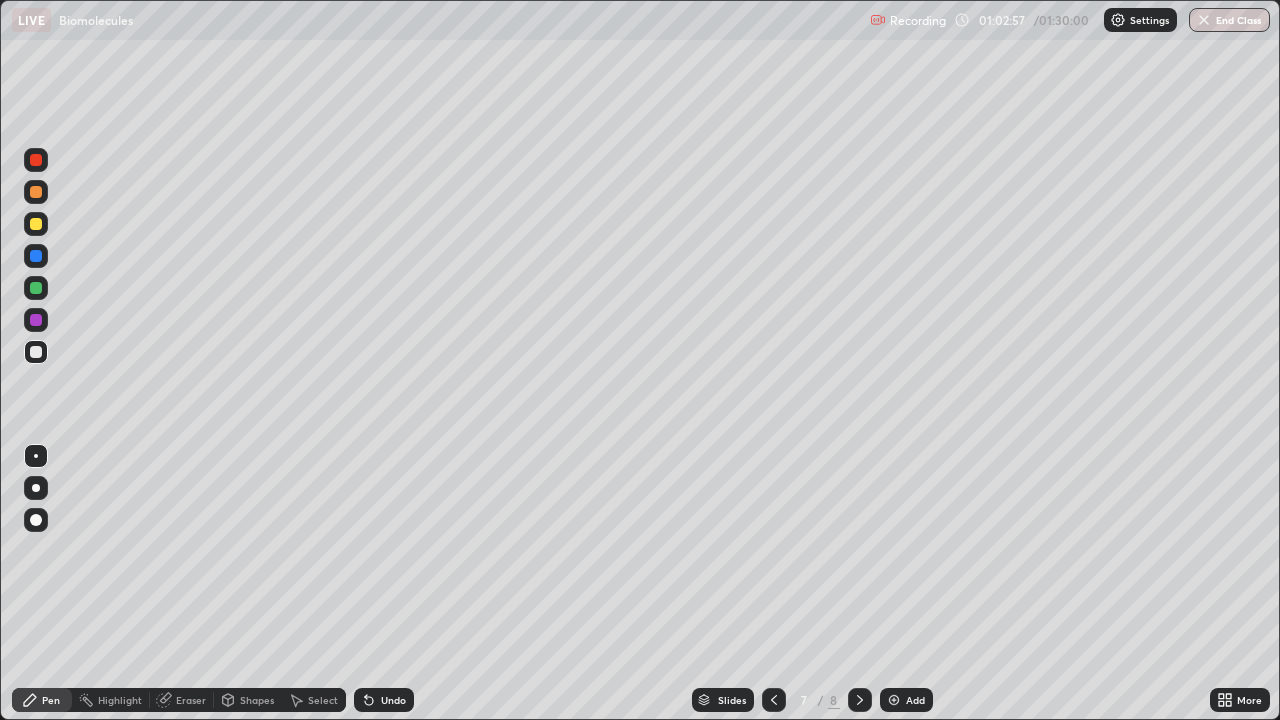 click on "Eraser" at bounding box center [191, 700] 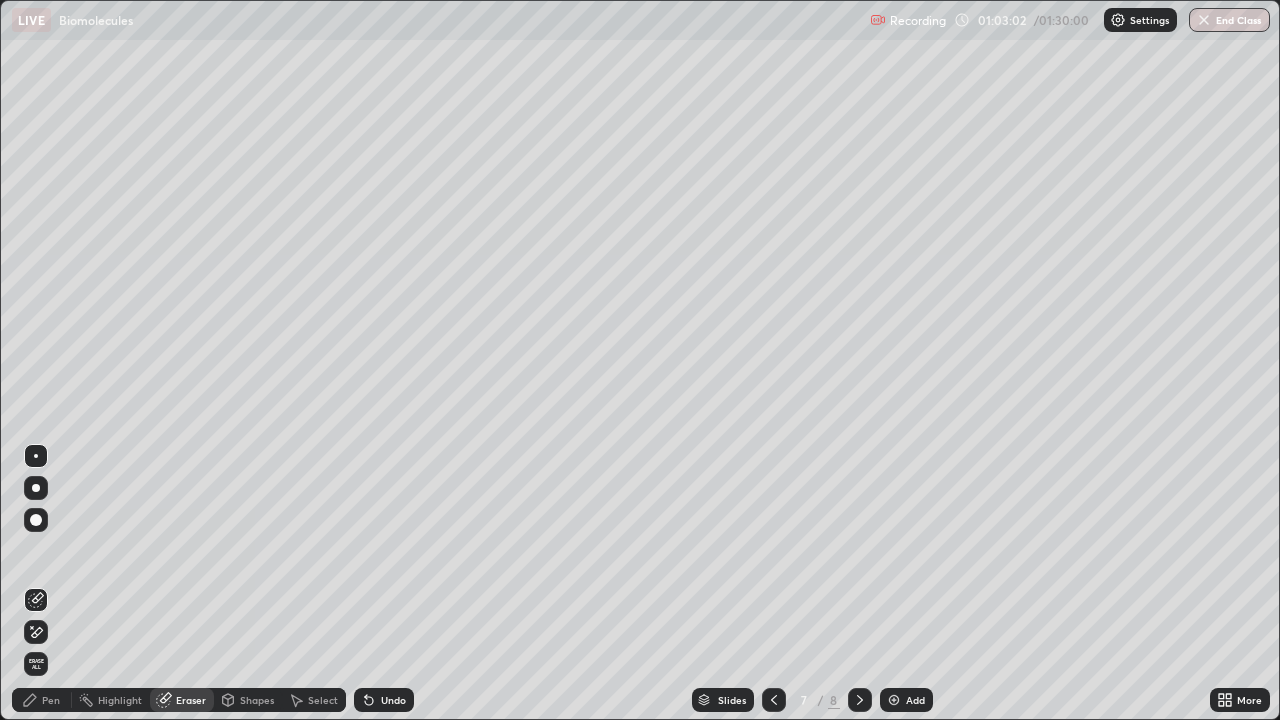 click on "Pen" at bounding box center (42, 700) 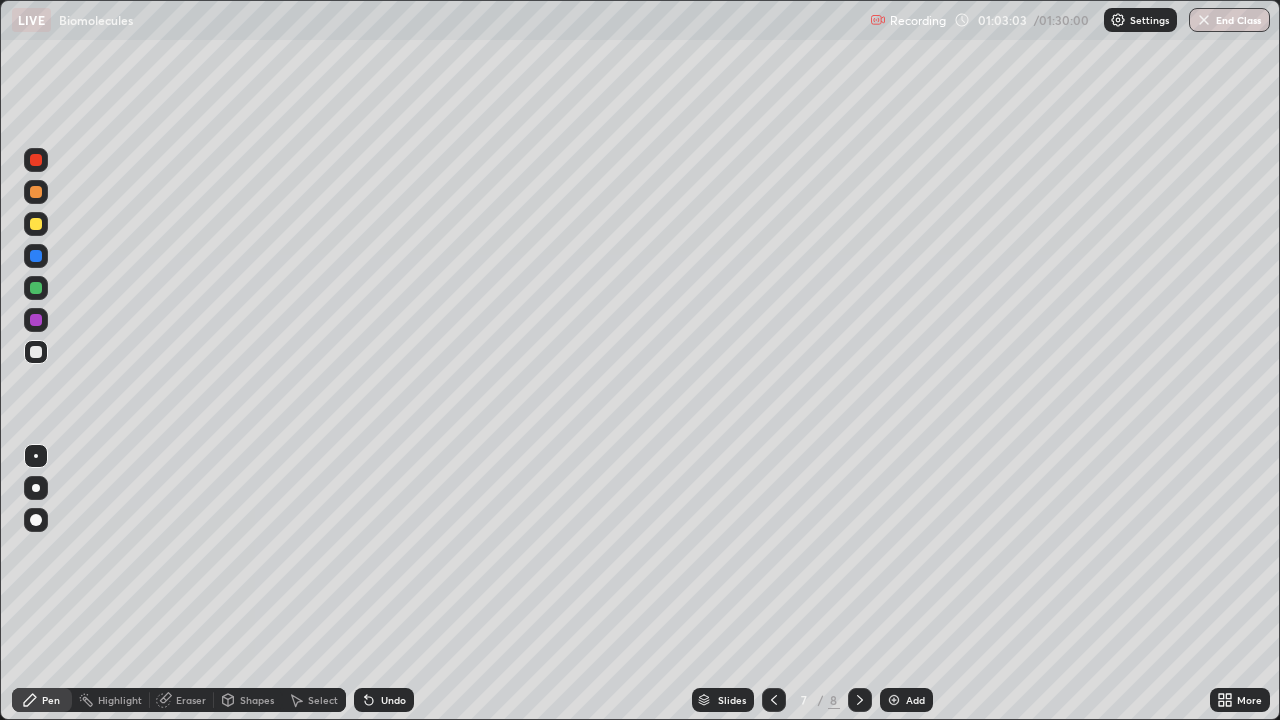 click at bounding box center [36, 288] 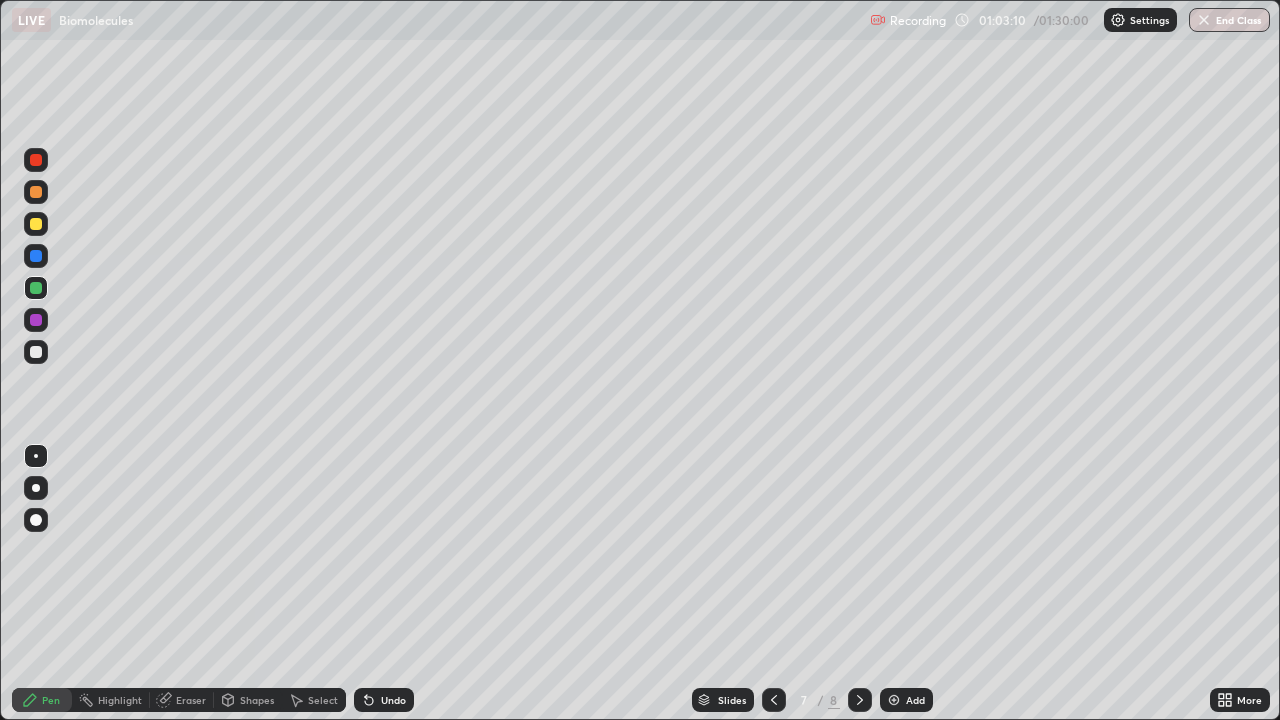 click at bounding box center (36, 456) 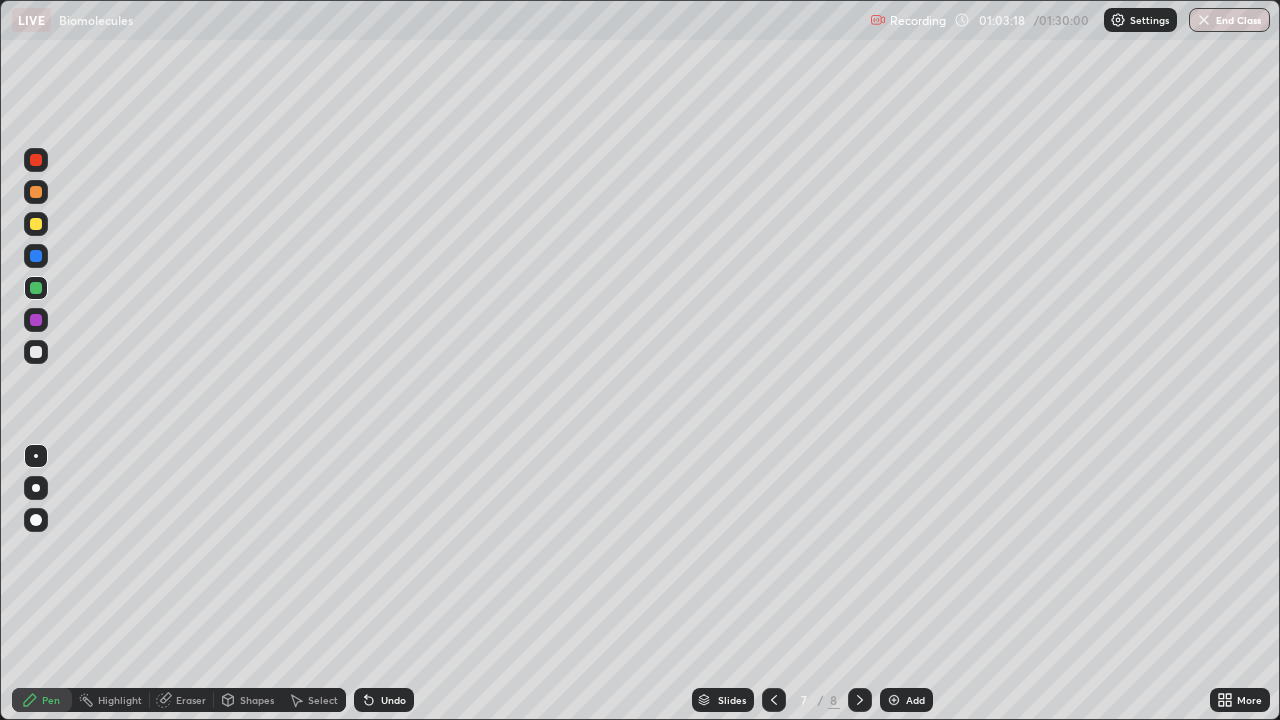 click on "Undo" at bounding box center (384, 700) 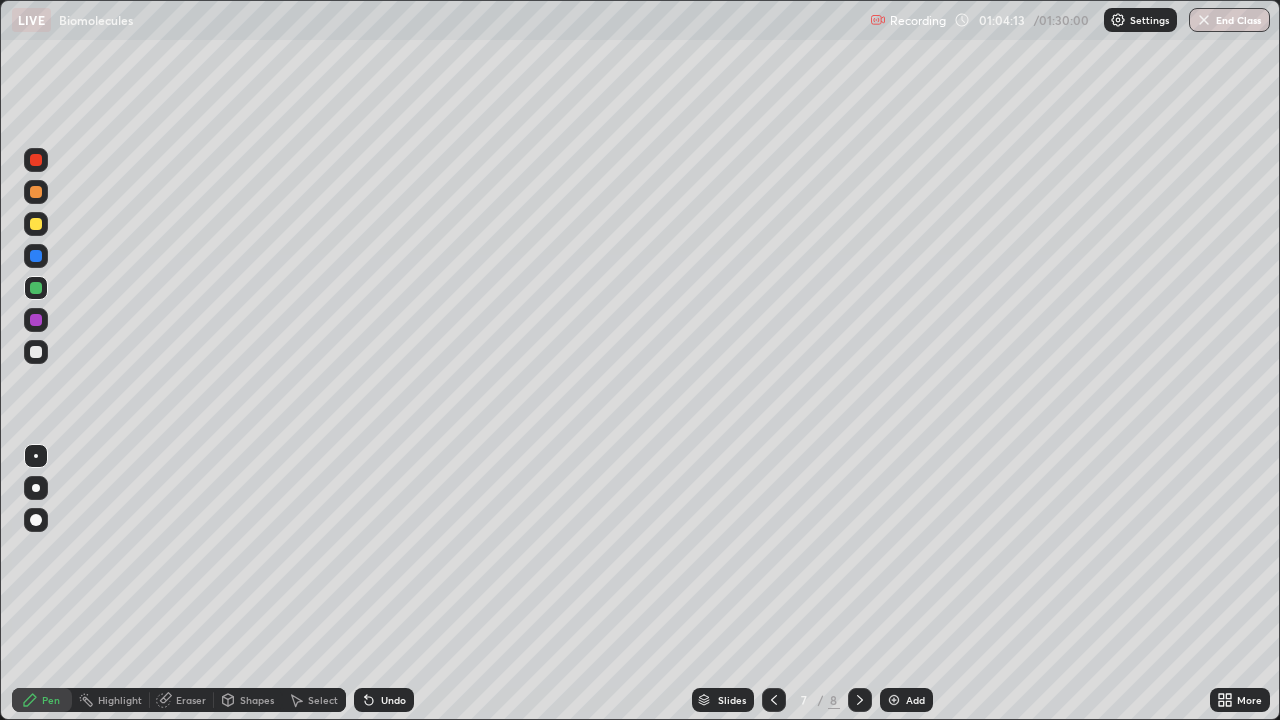 click at bounding box center [36, 352] 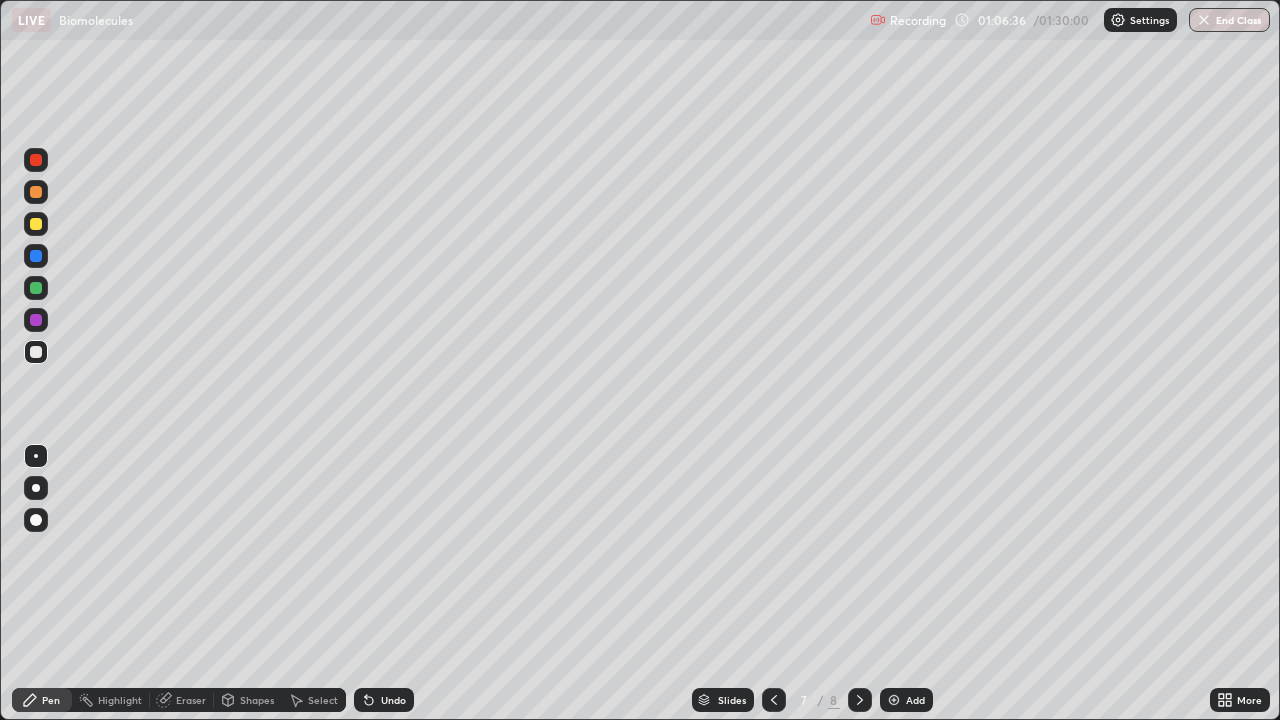 click at bounding box center (36, 288) 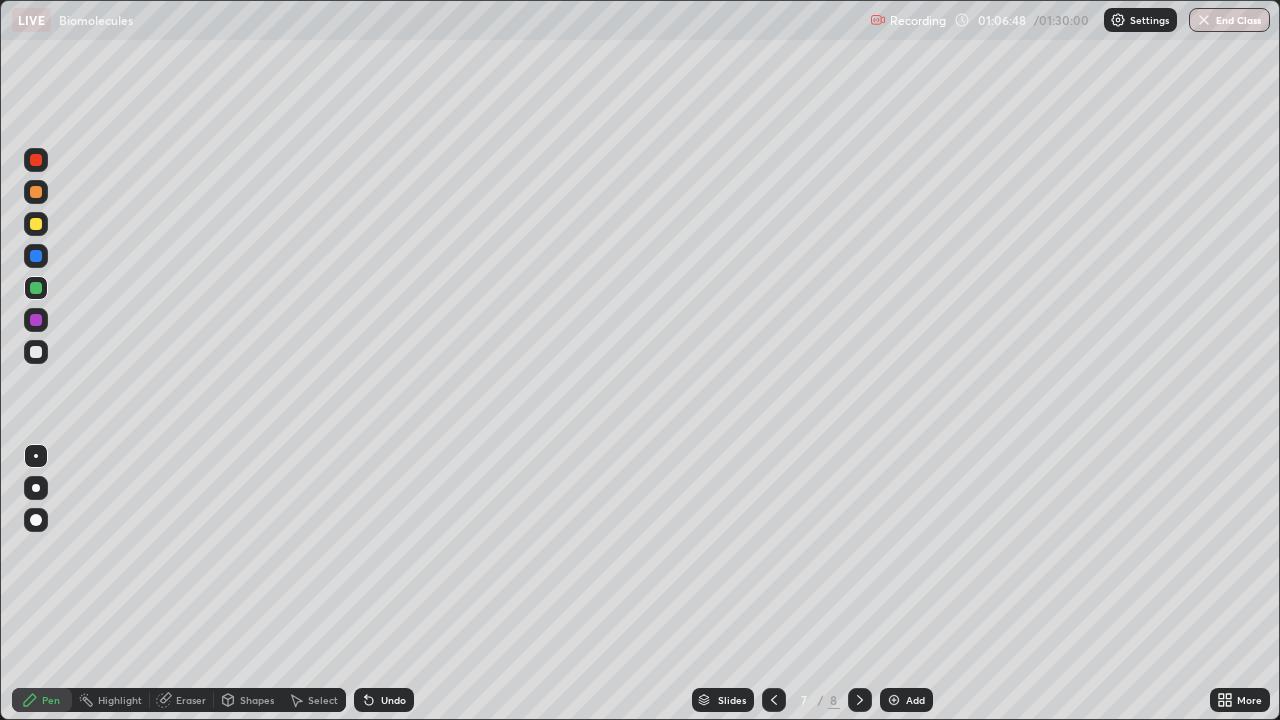 click at bounding box center (36, 352) 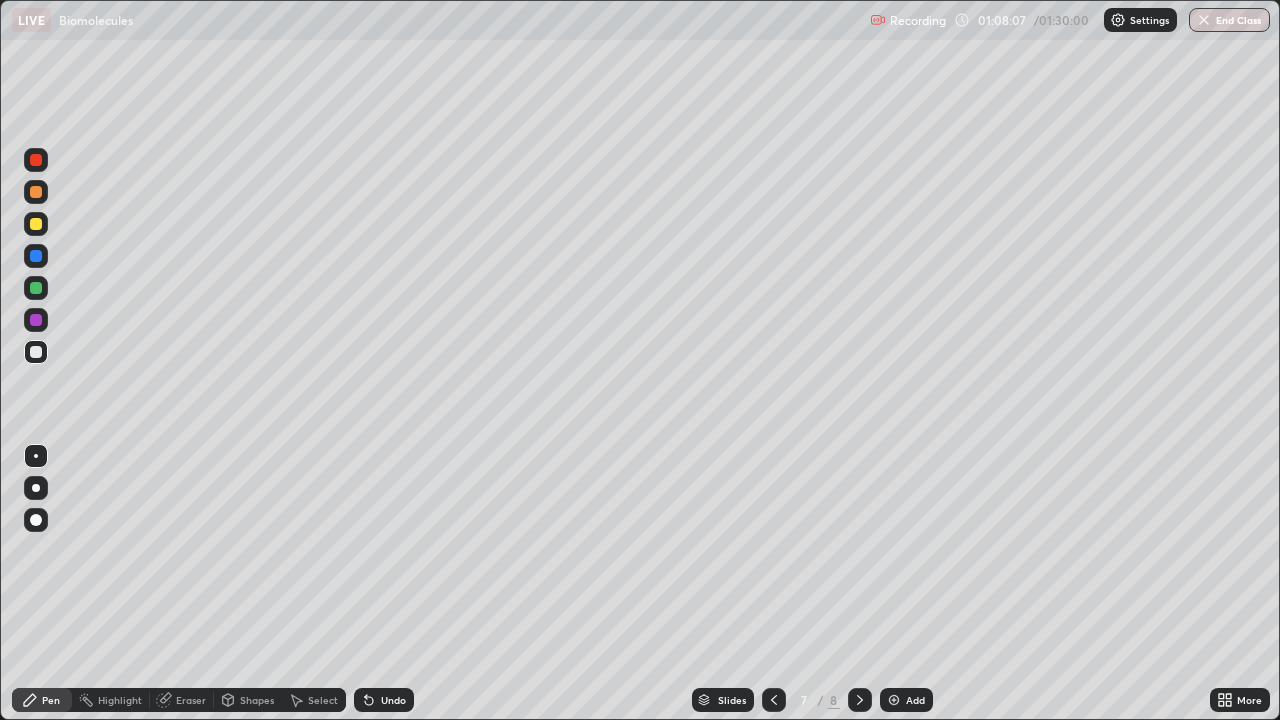 click on "Undo" at bounding box center (393, 700) 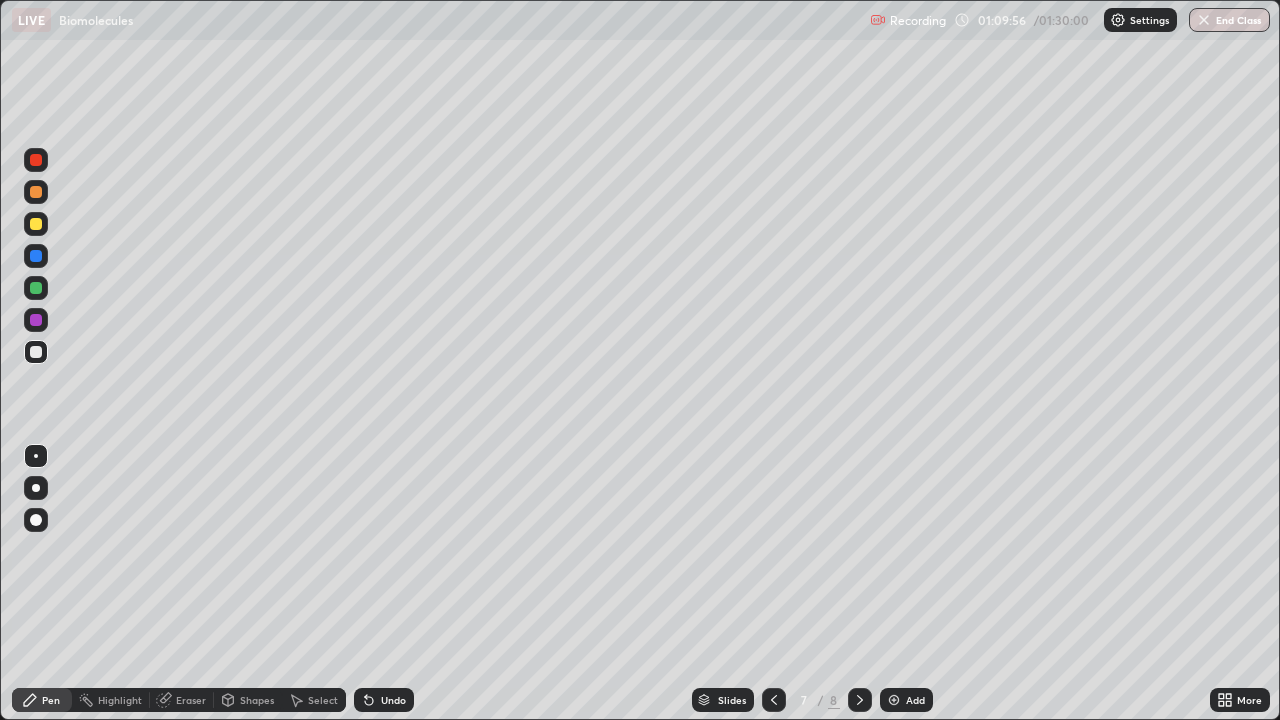 click on "Eraser" at bounding box center [182, 700] 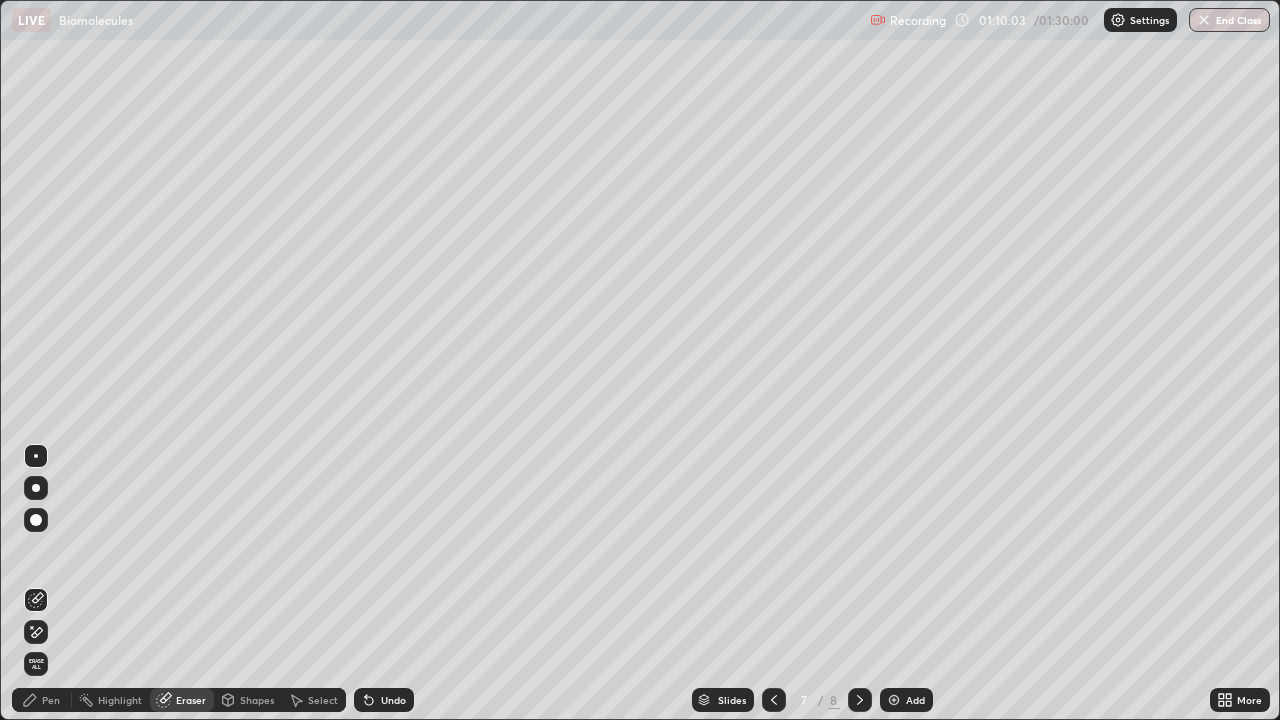 click on "Pen" at bounding box center [42, 700] 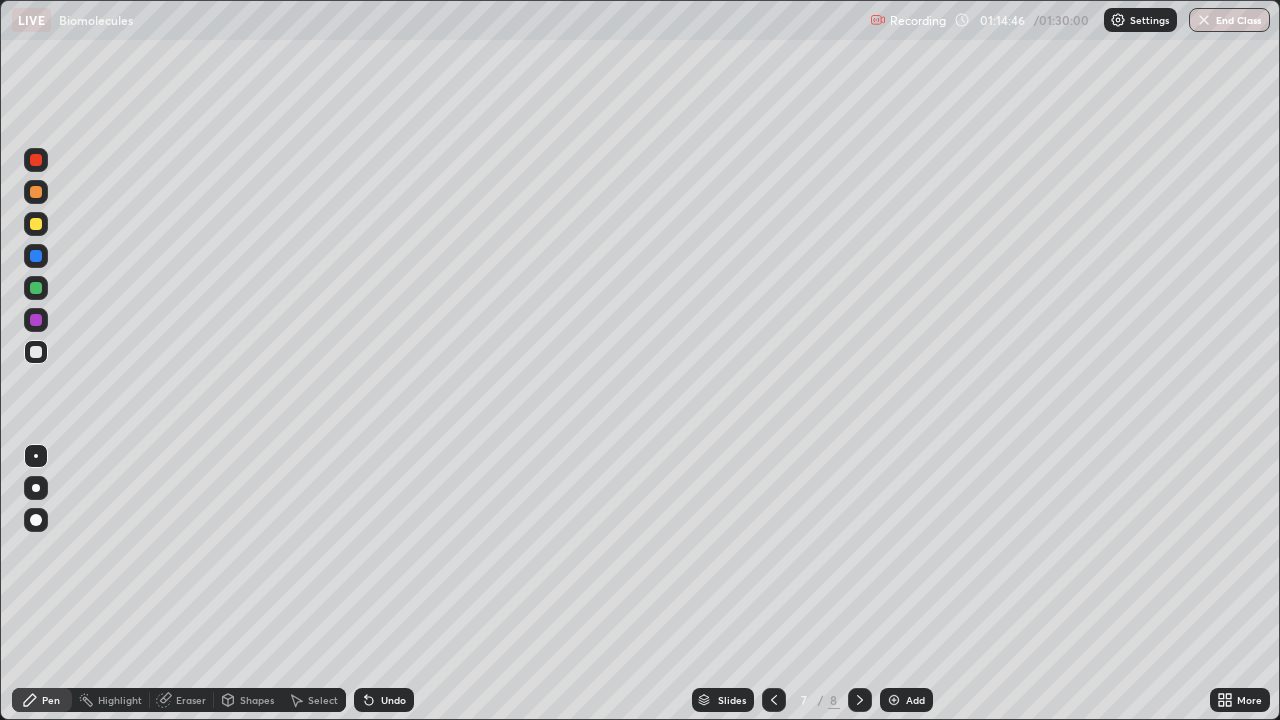 click on "Undo" at bounding box center [393, 700] 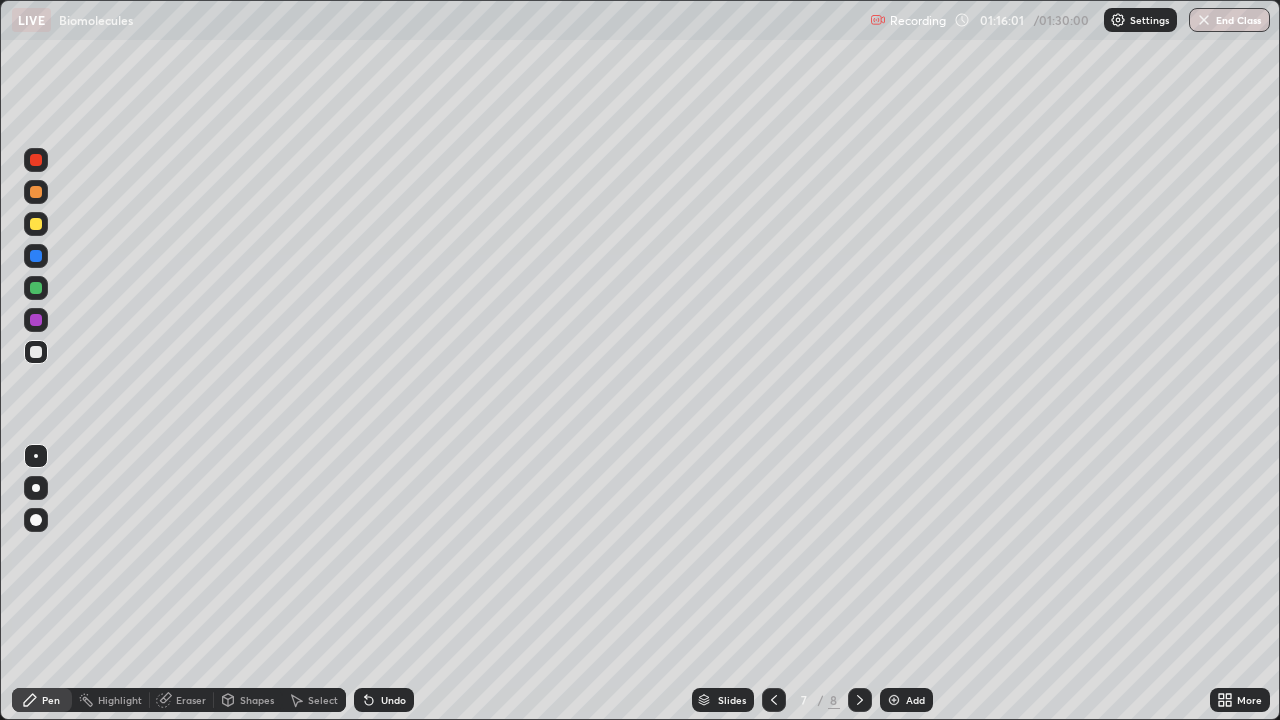 click on "Select" at bounding box center [314, 700] 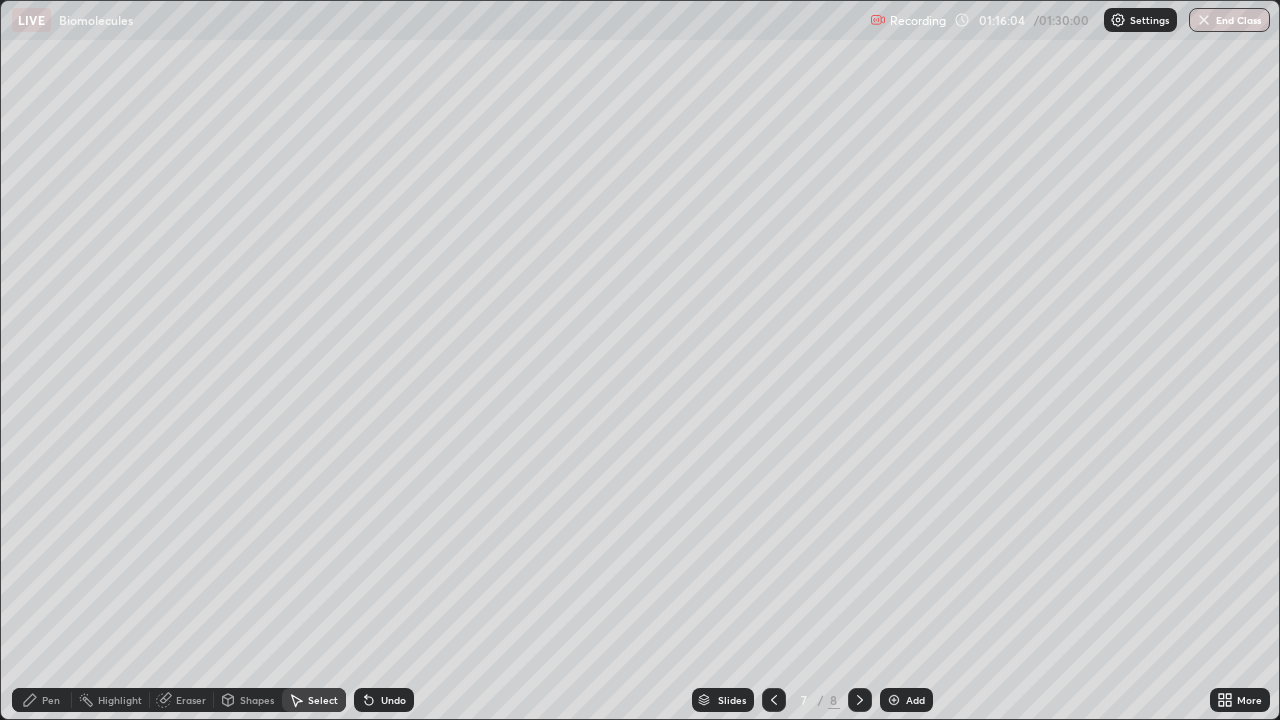 click 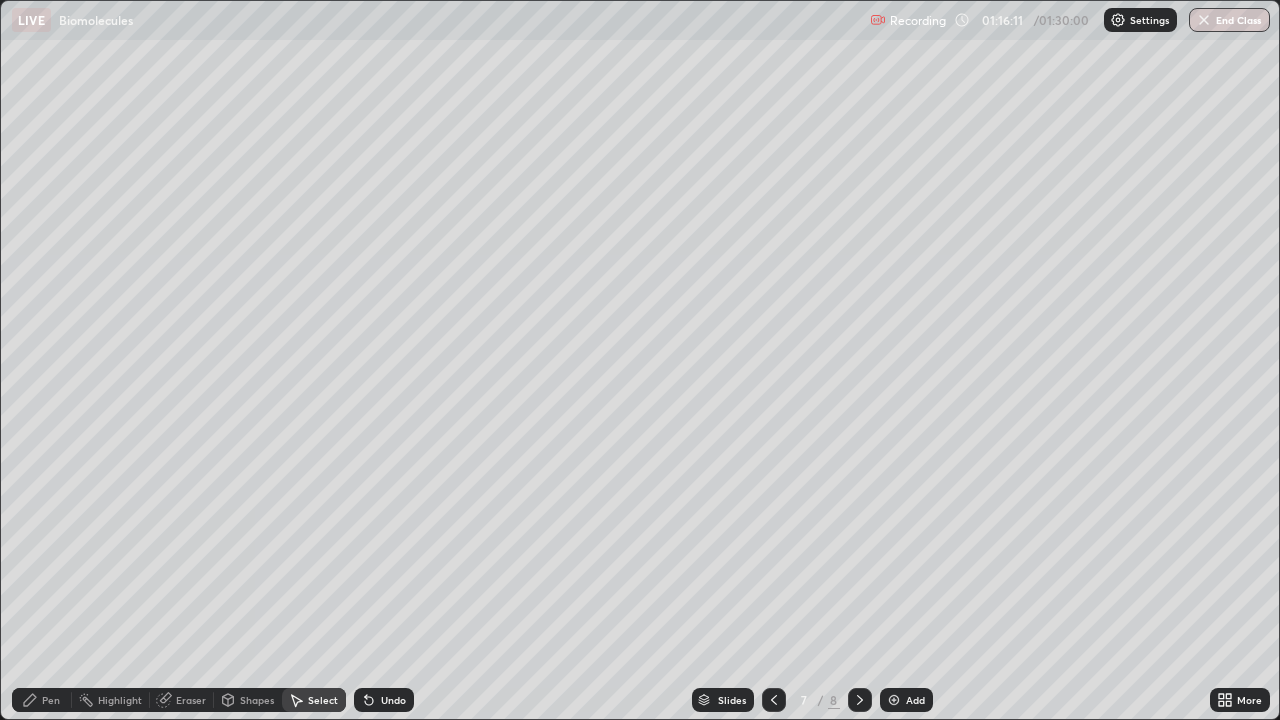 click on "Pen" at bounding box center [51, 700] 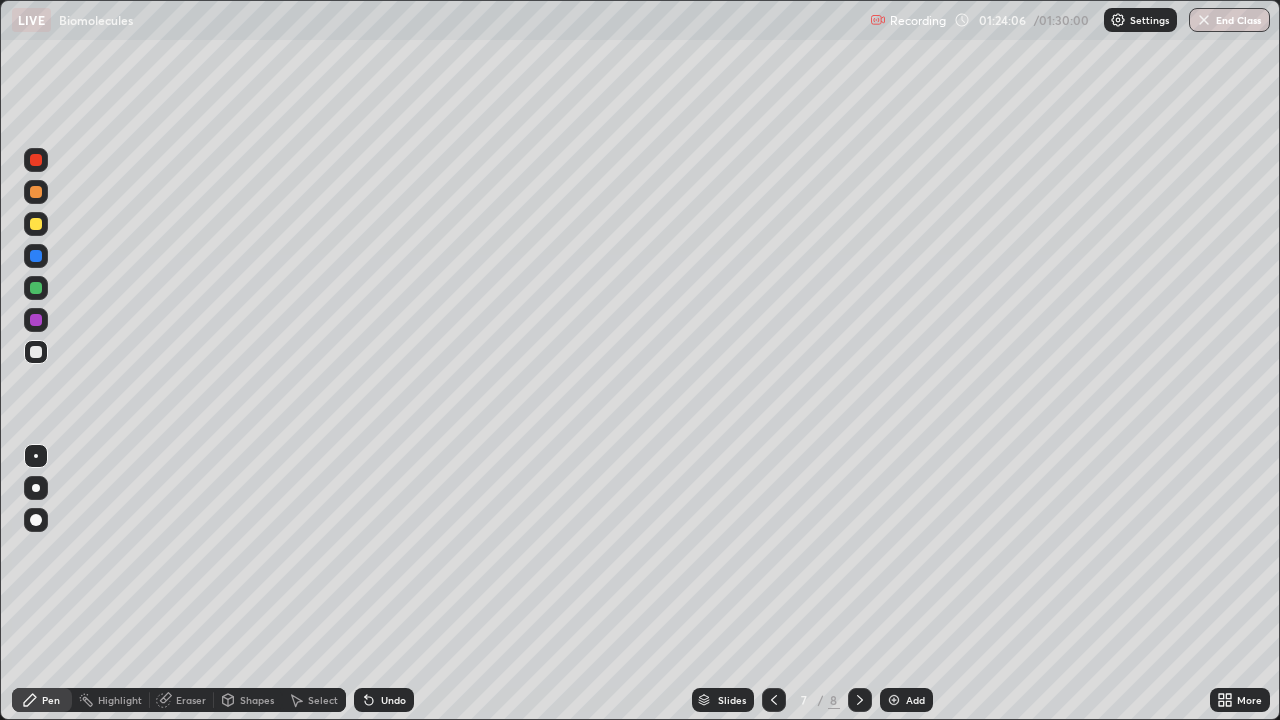 click at bounding box center [894, 700] 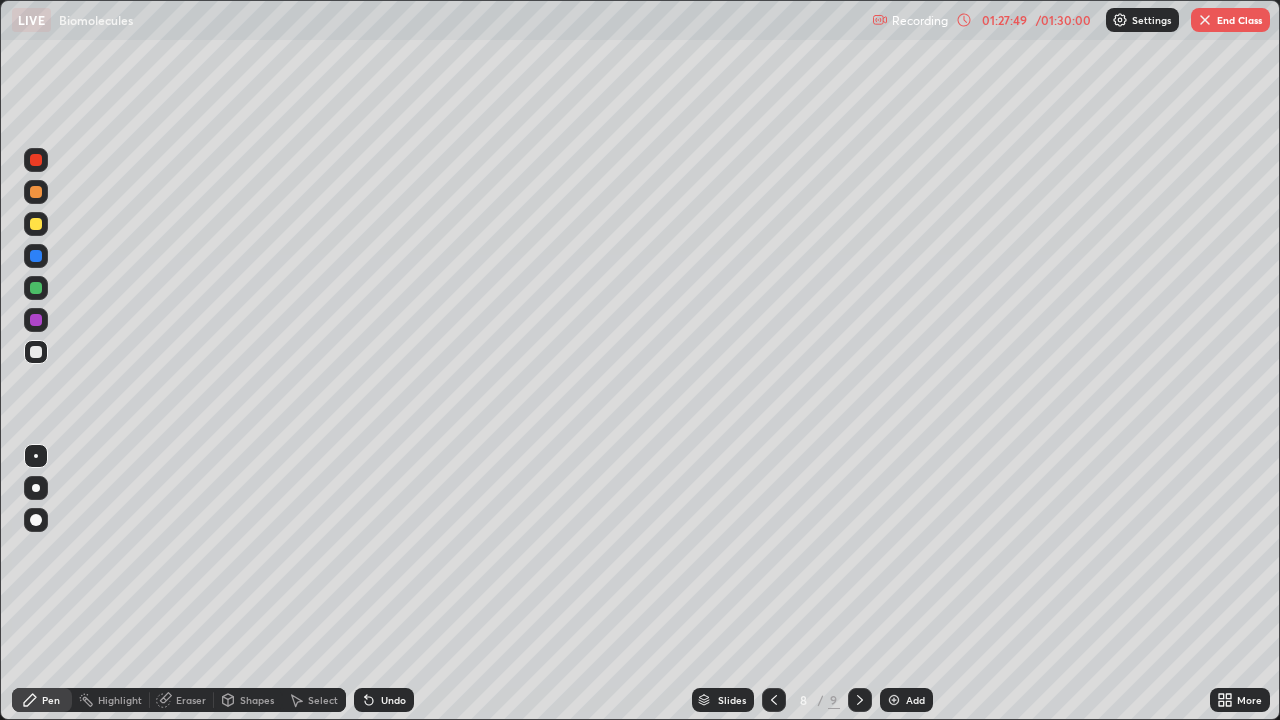 click at bounding box center [1205, 20] 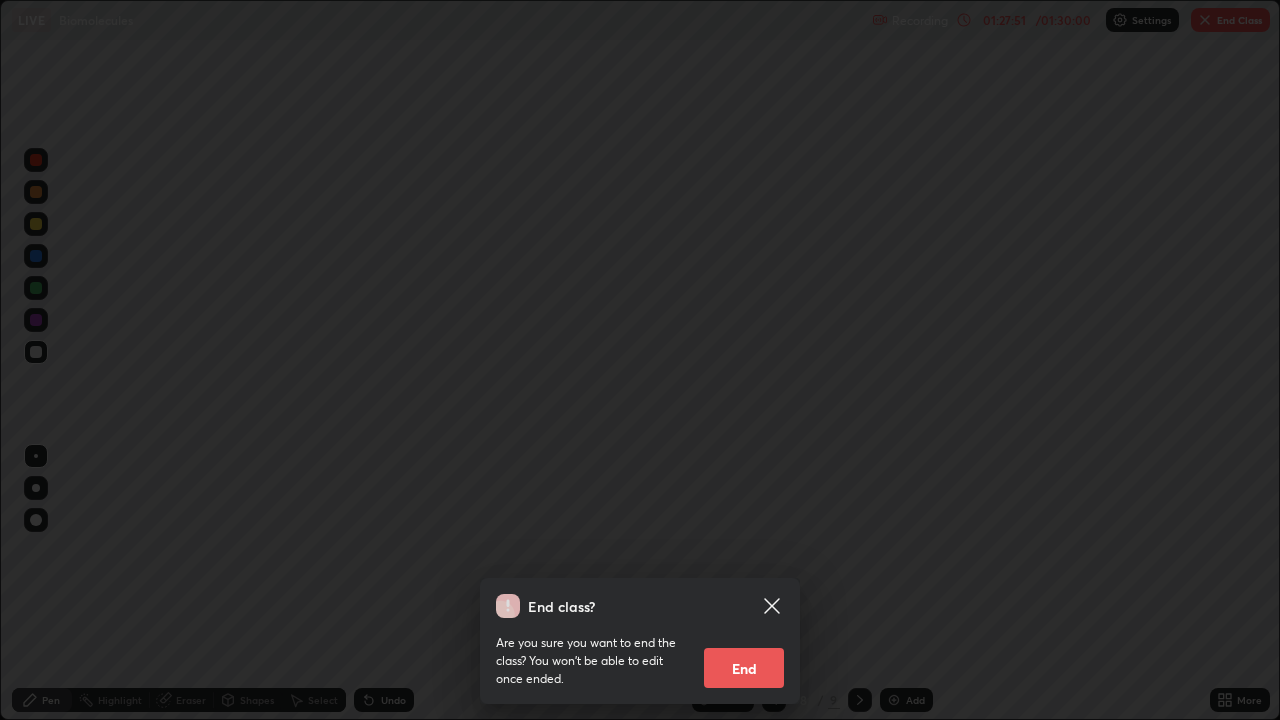 click on "End" at bounding box center [744, 668] 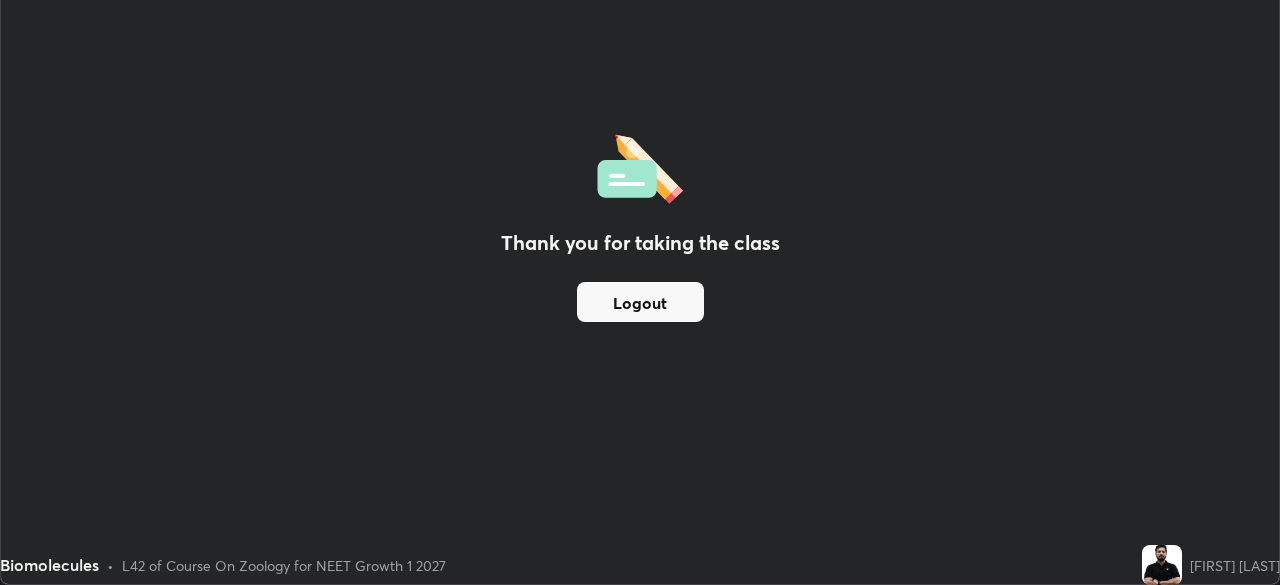 scroll, scrollTop: 585, scrollLeft: 1280, axis: both 